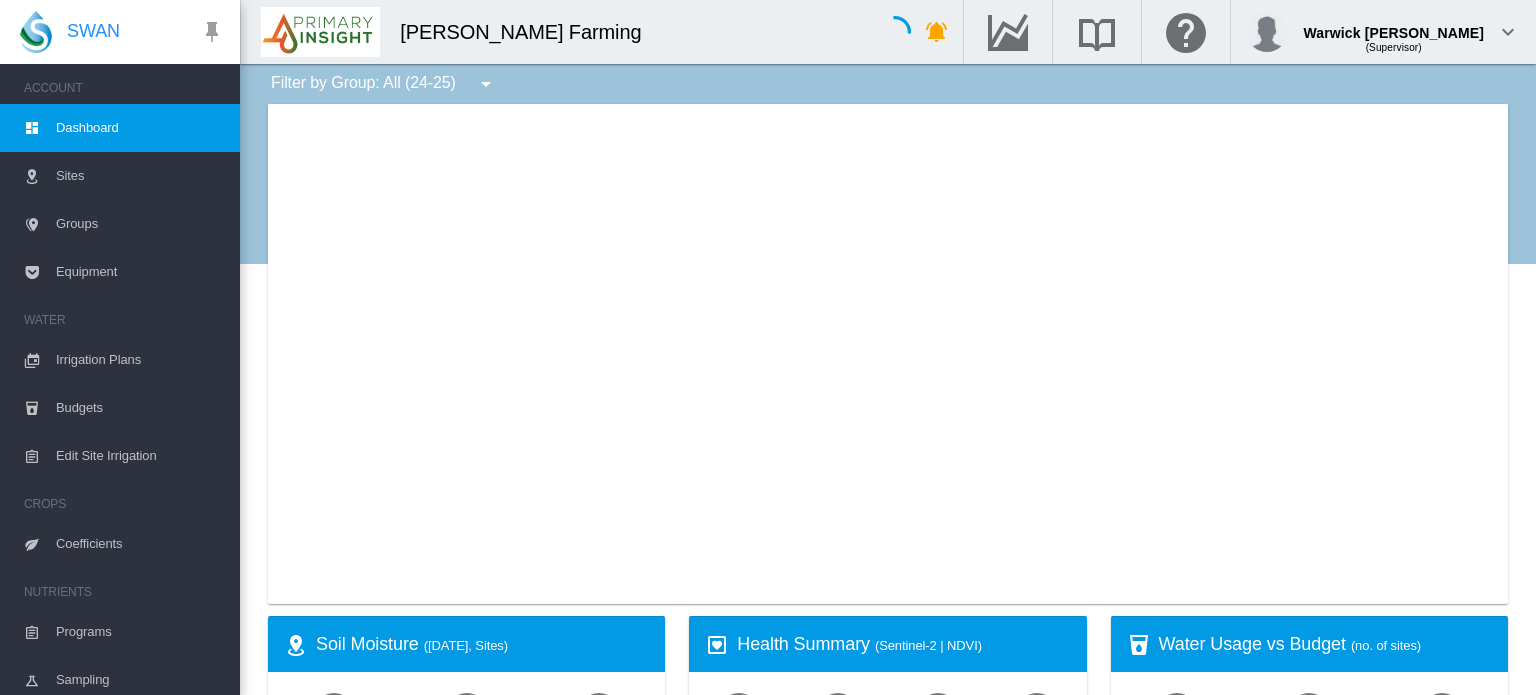 scroll, scrollTop: 0, scrollLeft: 0, axis: both 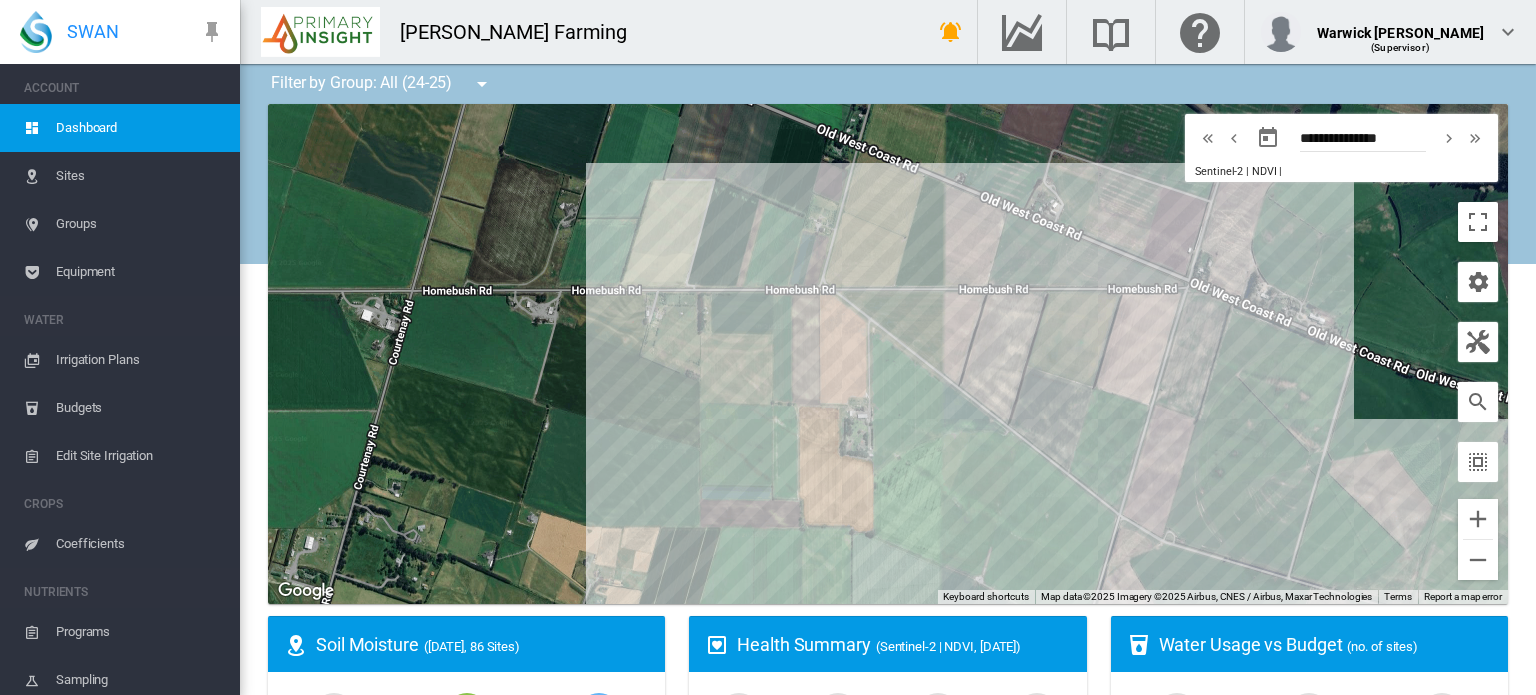 click on "Coefficients" at bounding box center (140, 544) 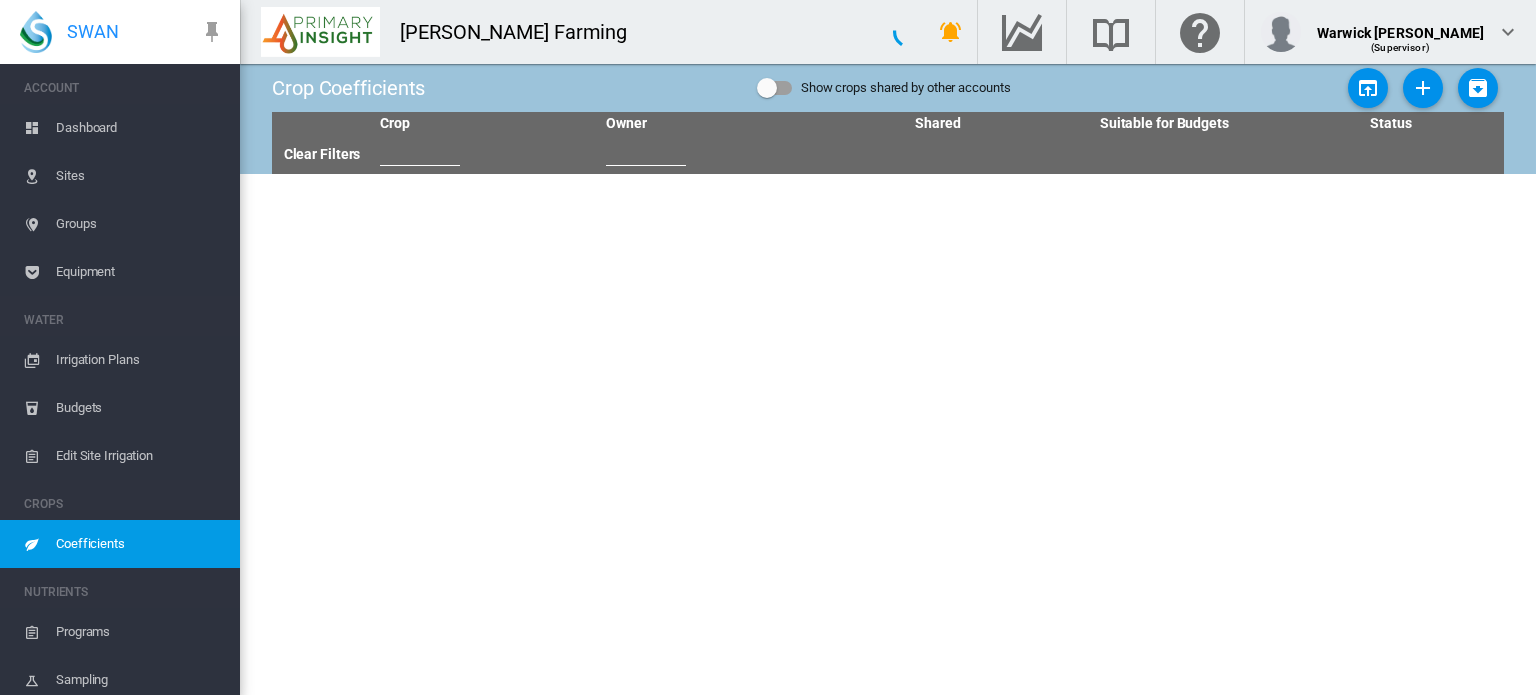 click on "Coefficients" at bounding box center [140, 544] 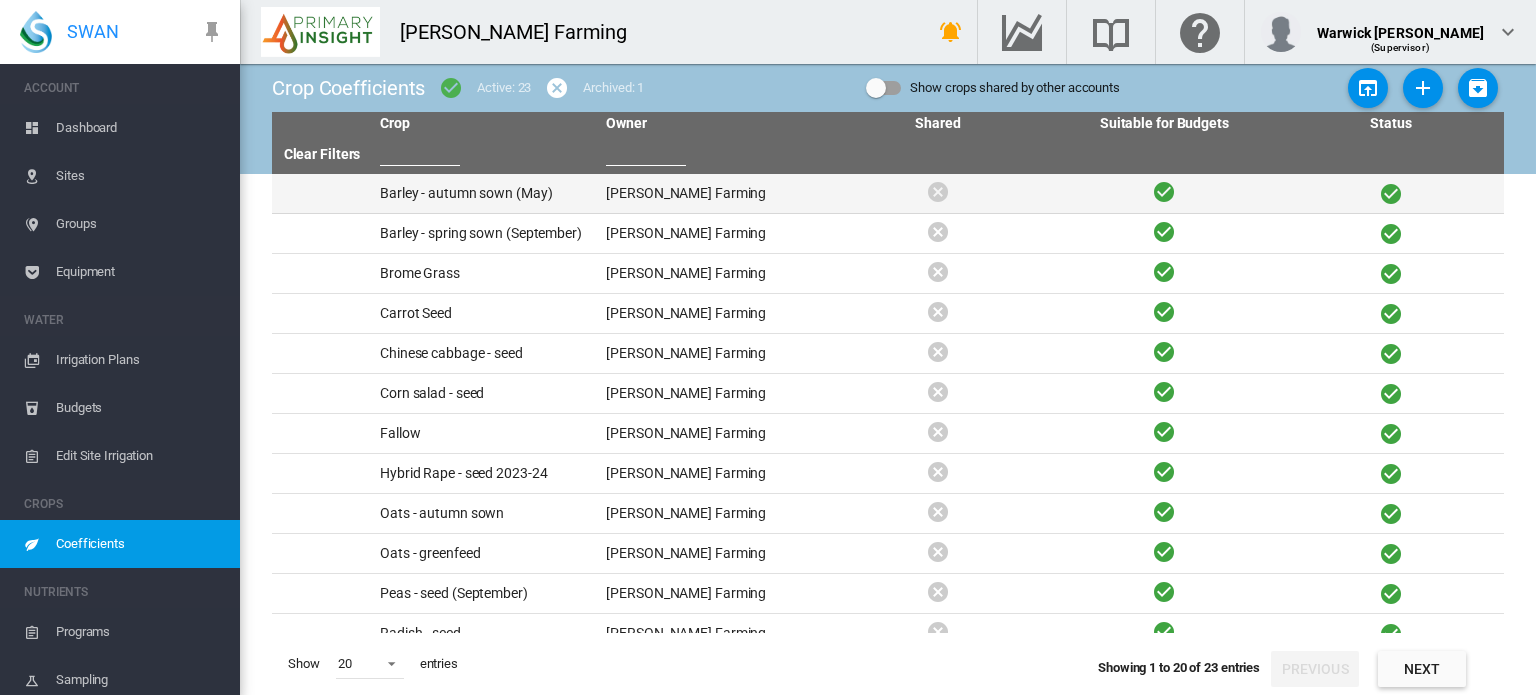 click on "Barley - autumn sown (May)" at bounding box center (485, 193) 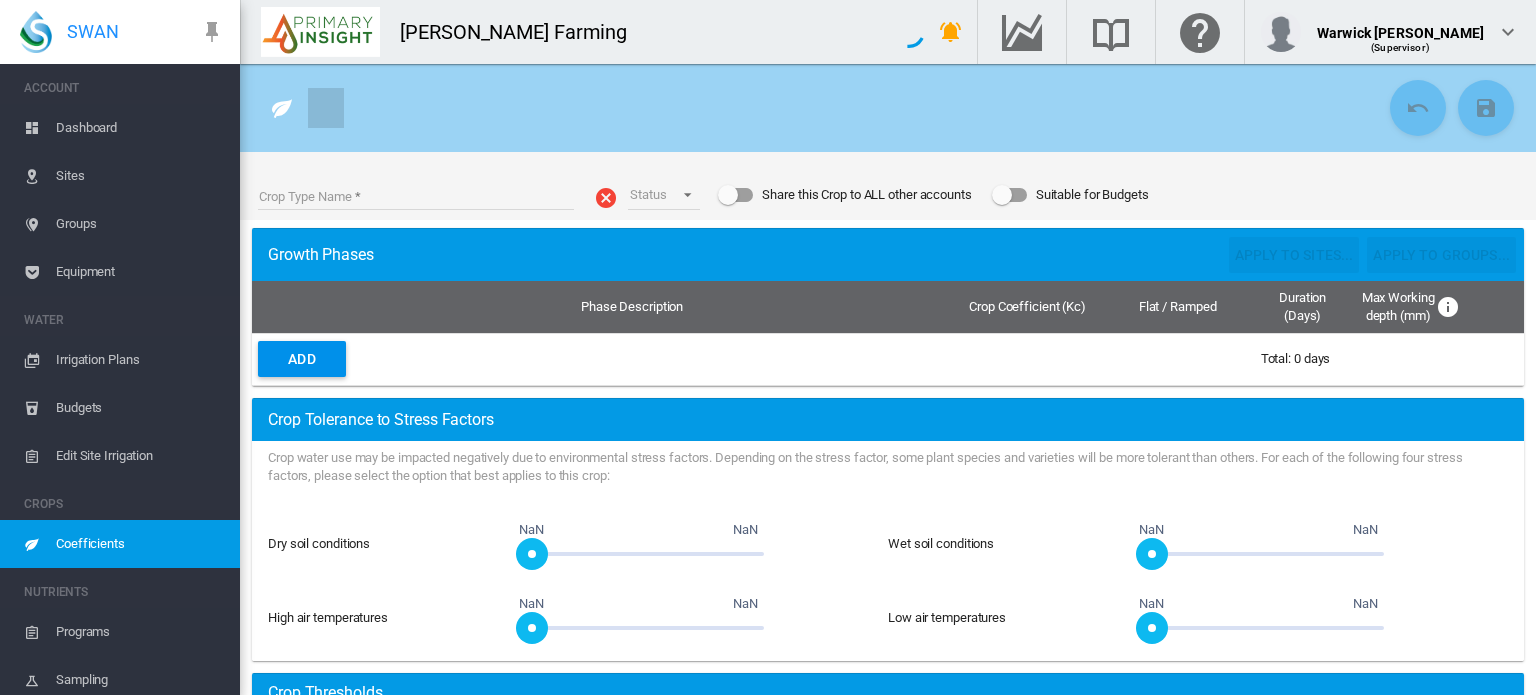 type on "**********" 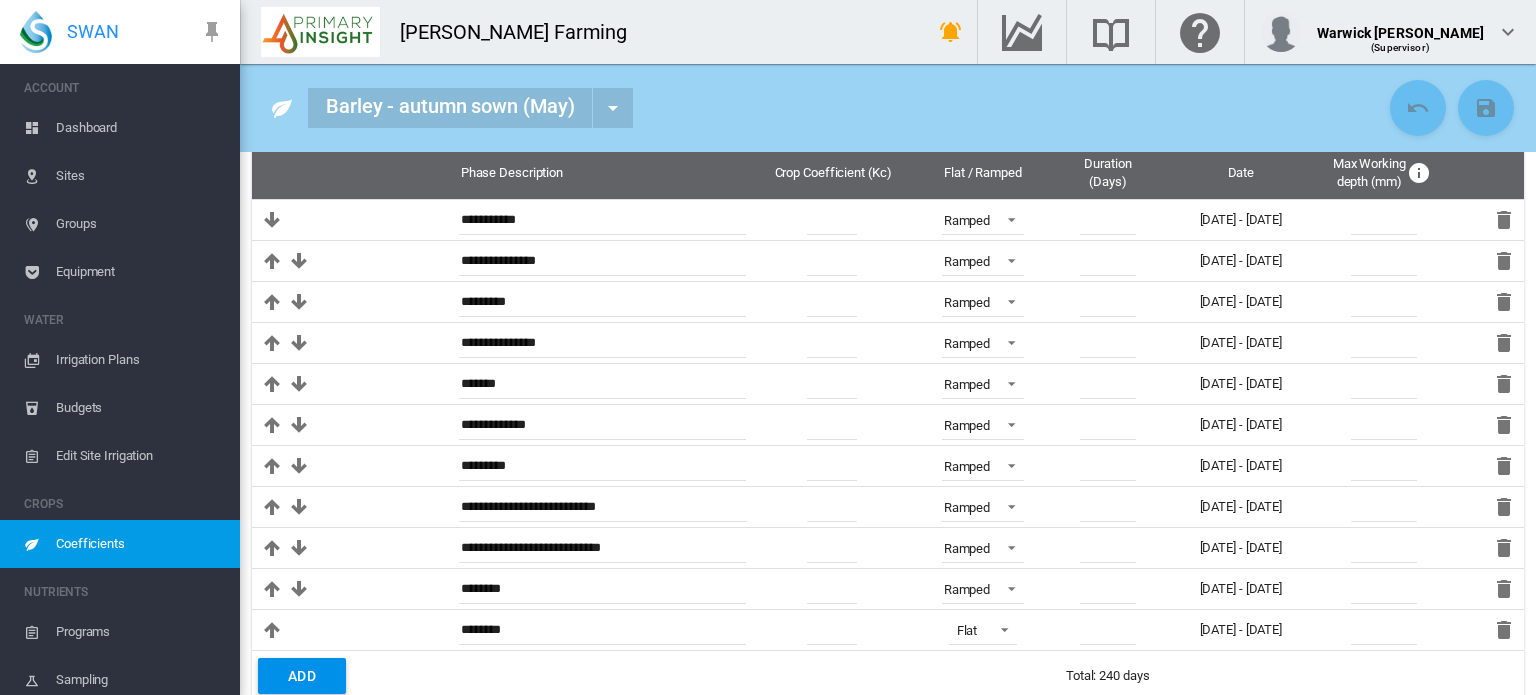 scroll, scrollTop: 341, scrollLeft: 0, axis: vertical 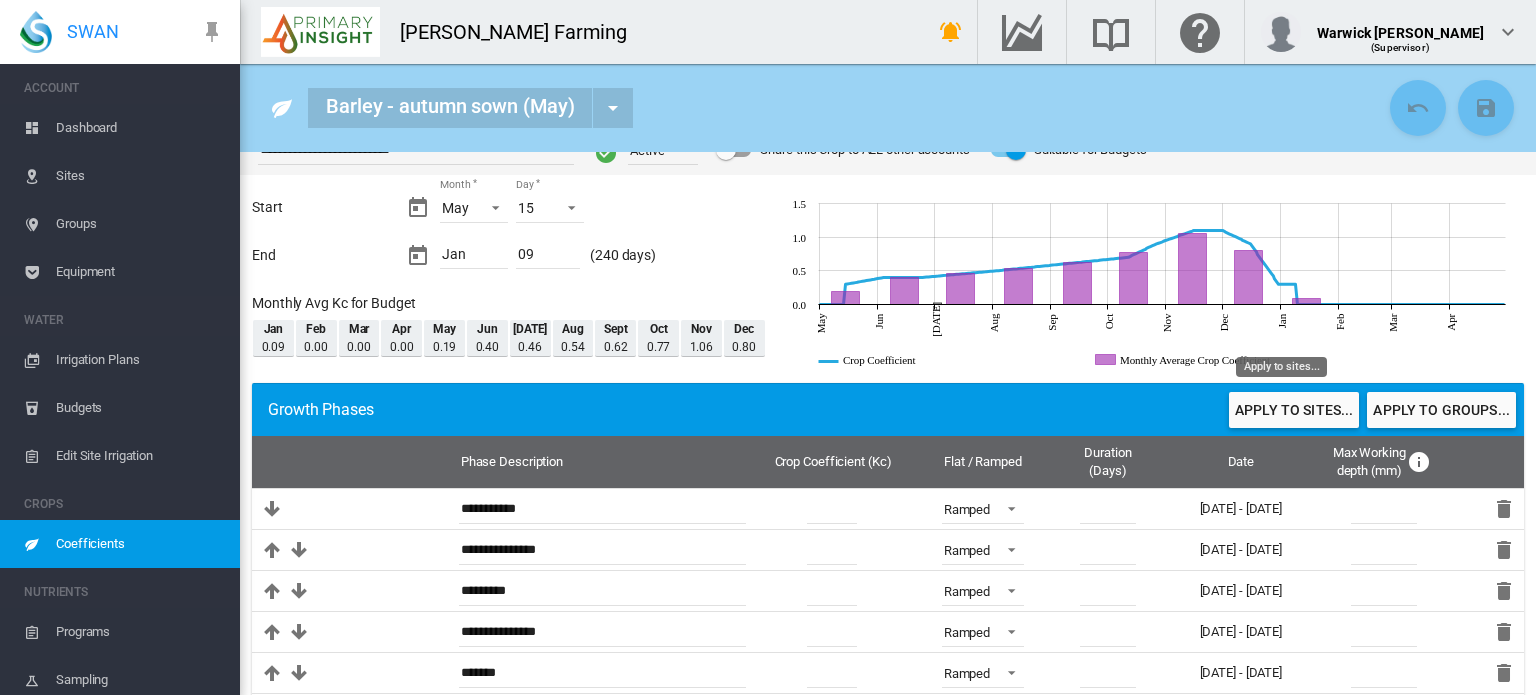 click on "Apply to sites..." at bounding box center (1294, 410) 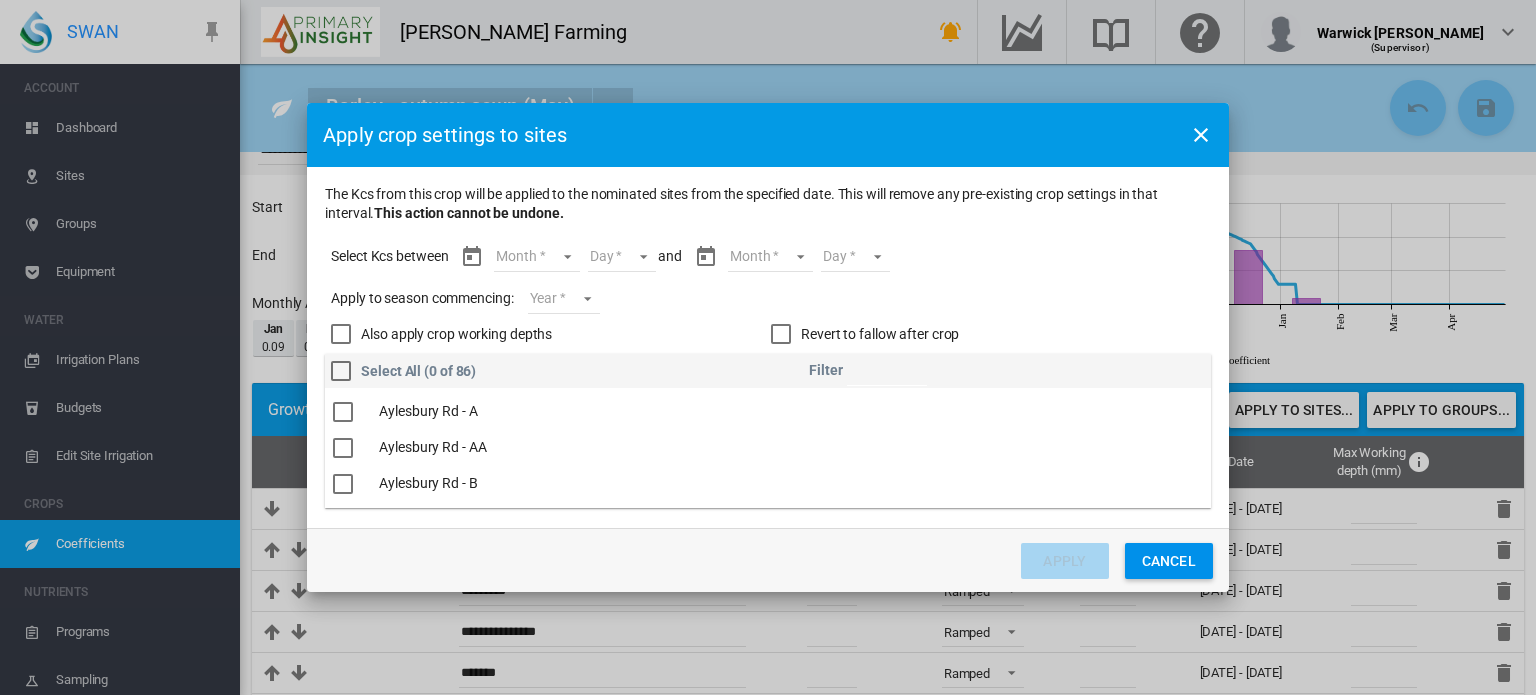click on "Month
May Jun [DATE] Aug Sept Oct Nov Dec Jan" at bounding box center (536, 257) 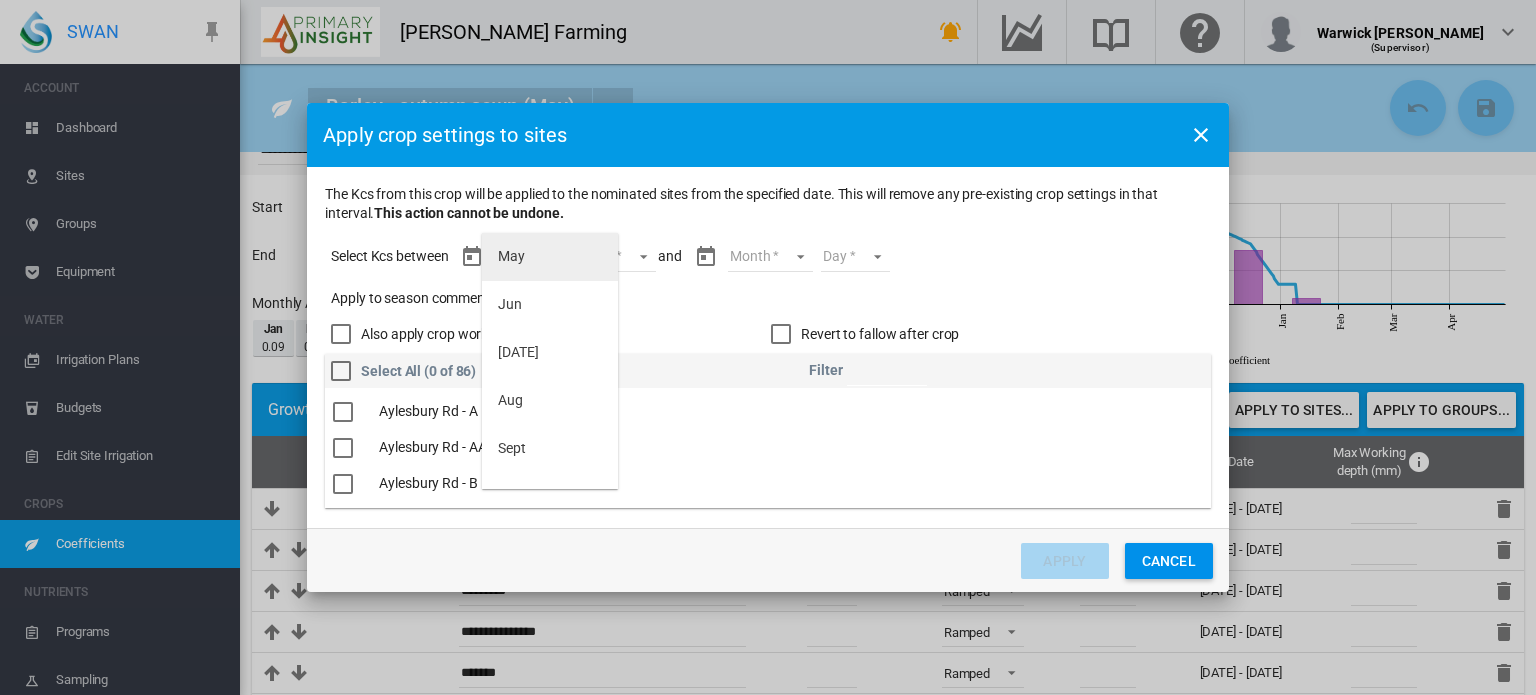 click on "May" at bounding box center [550, 257] 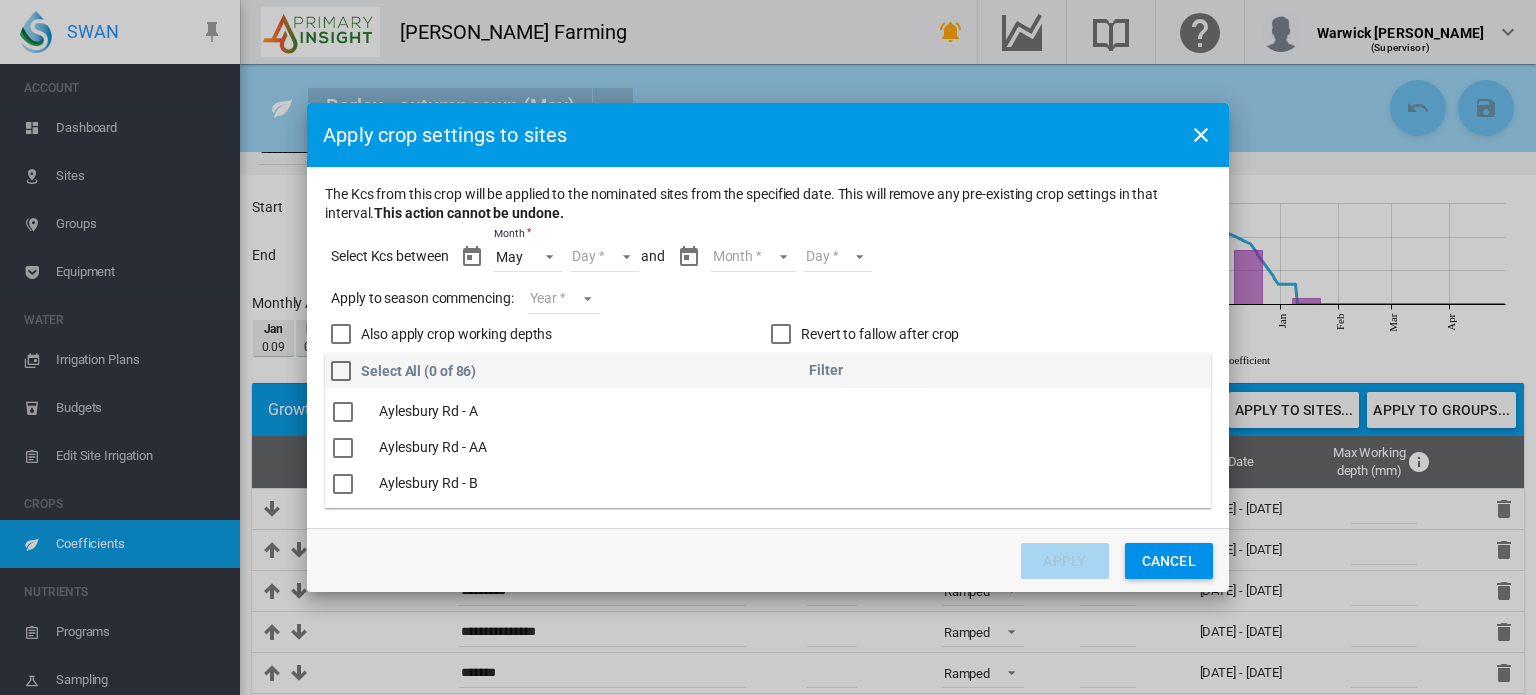 click on "Day
15 16 17 18 19 20 21 22 23 24 25 26 27 28 29 30 31" at bounding box center [604, 257] 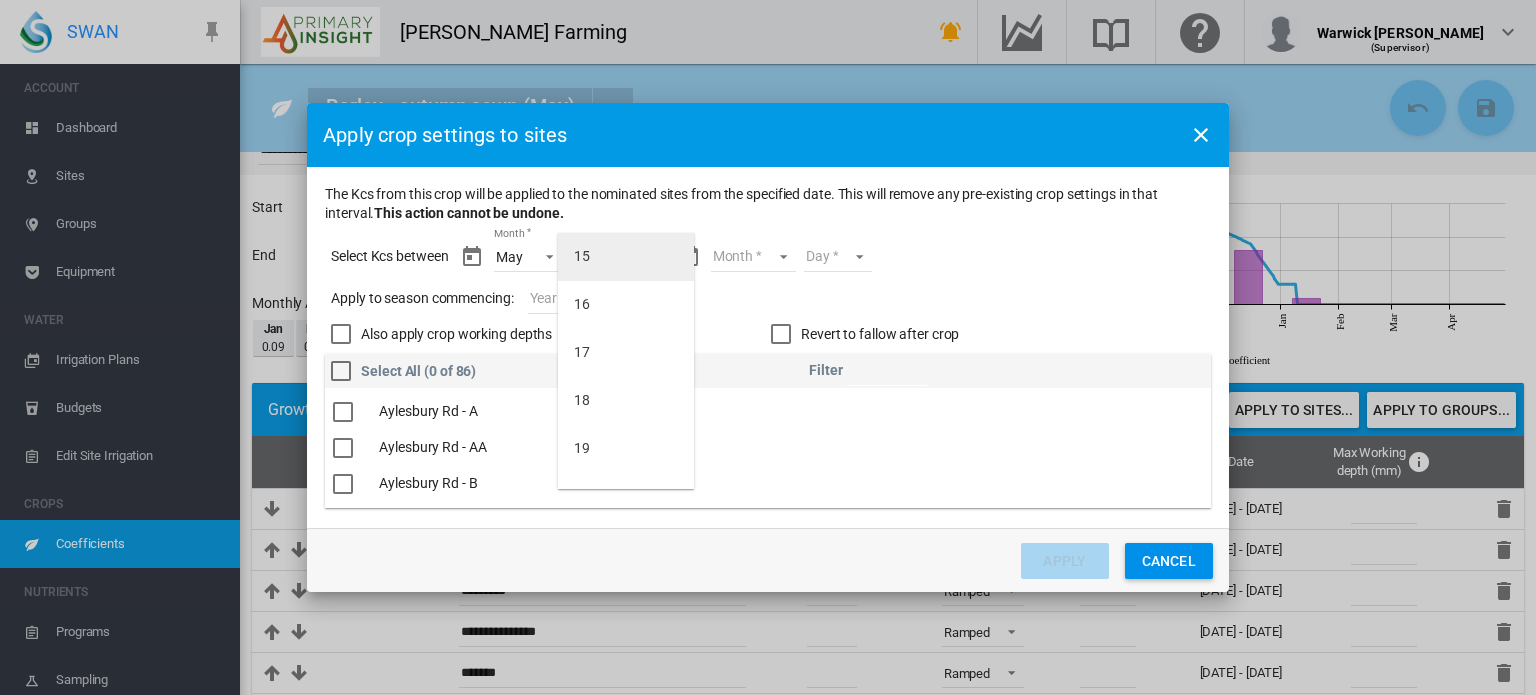 click on "15" at bounding box center [626, 257] 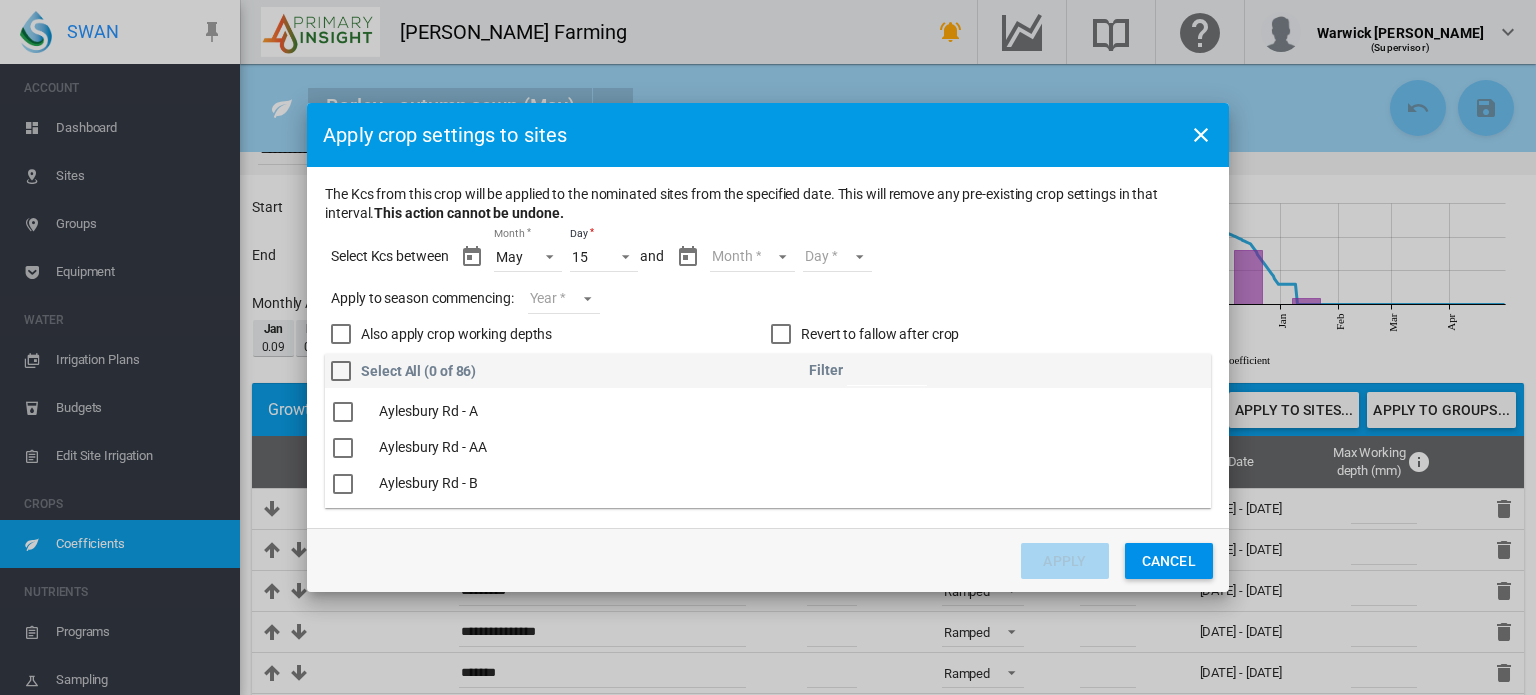 click on "Month
May Jun [DATE] Aug Sept Oct Nov Dec Jan" at bounding box center (752, 257) 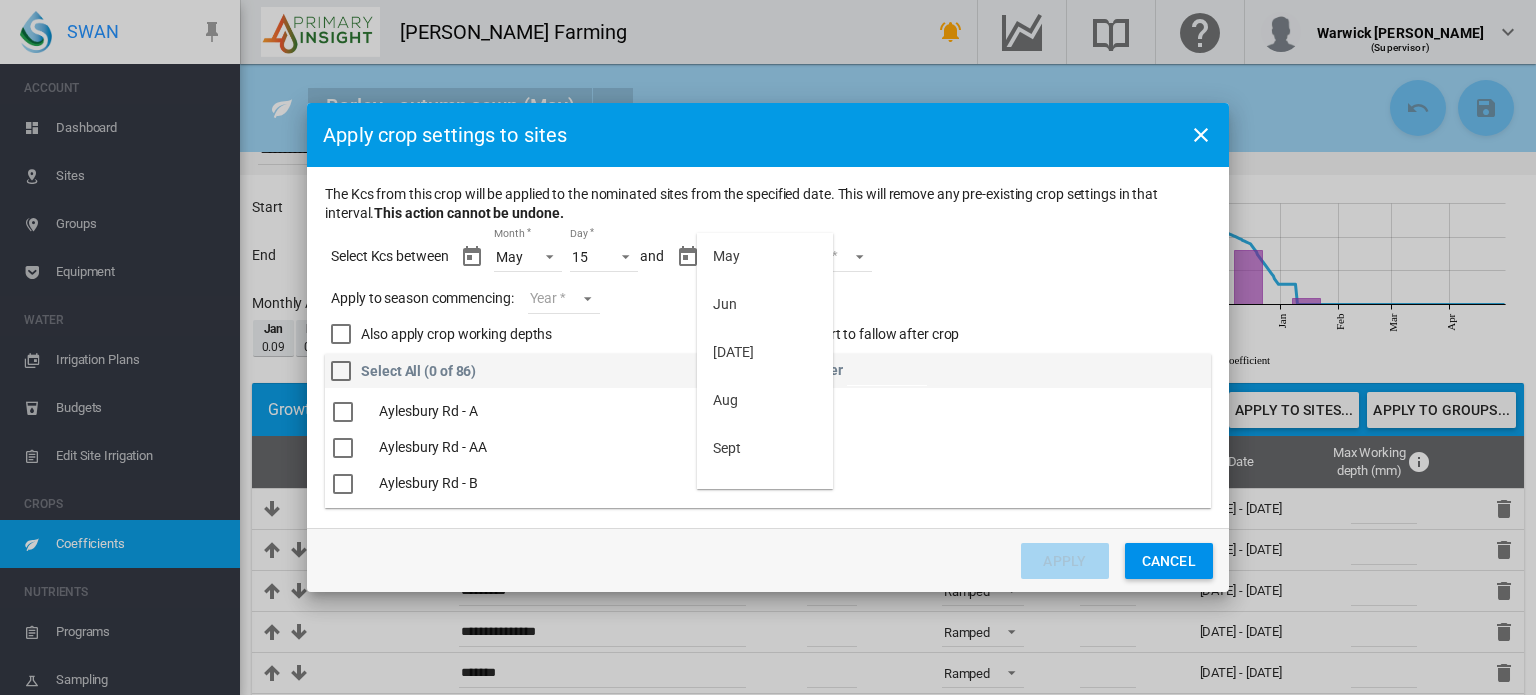 scroll, scrollTop: 176, scrollLeft: 0, axis: vertical 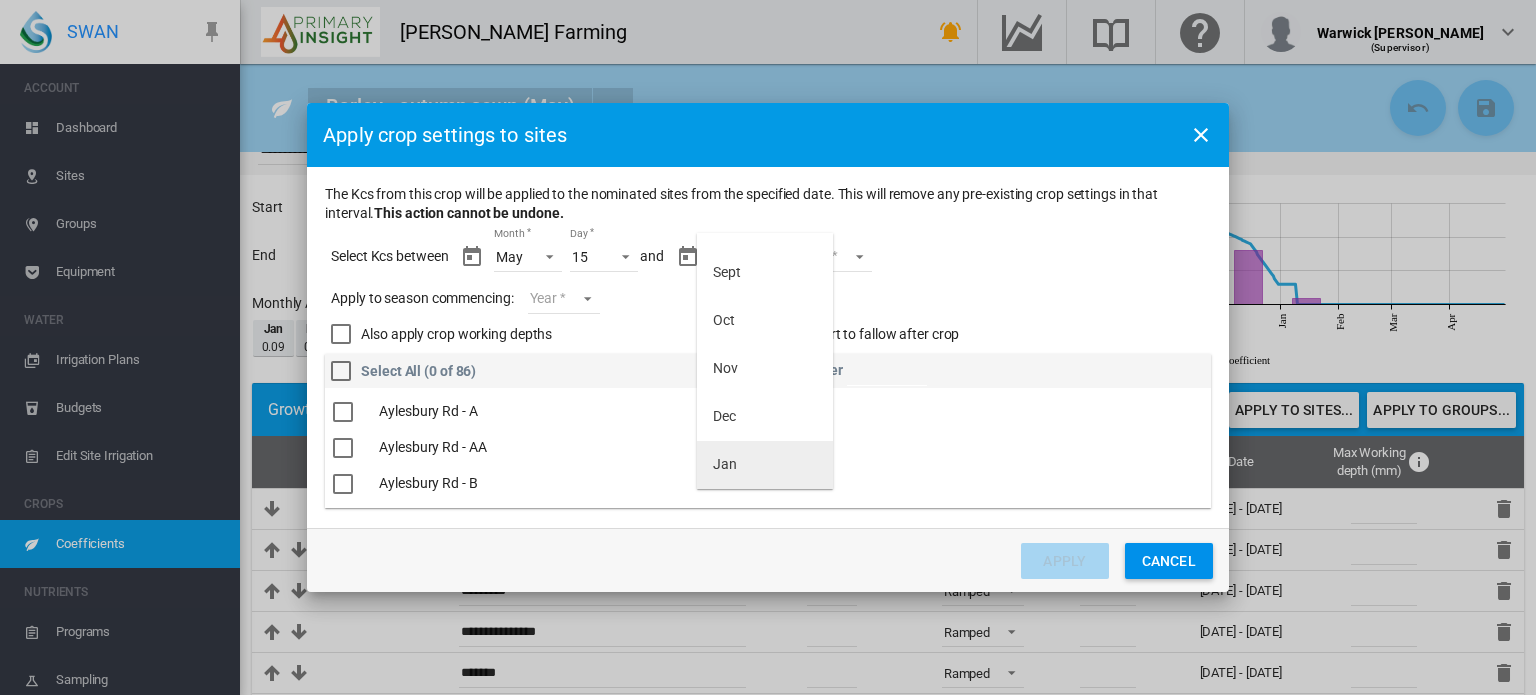 click on "Jan" at bounding box center (725, 465) 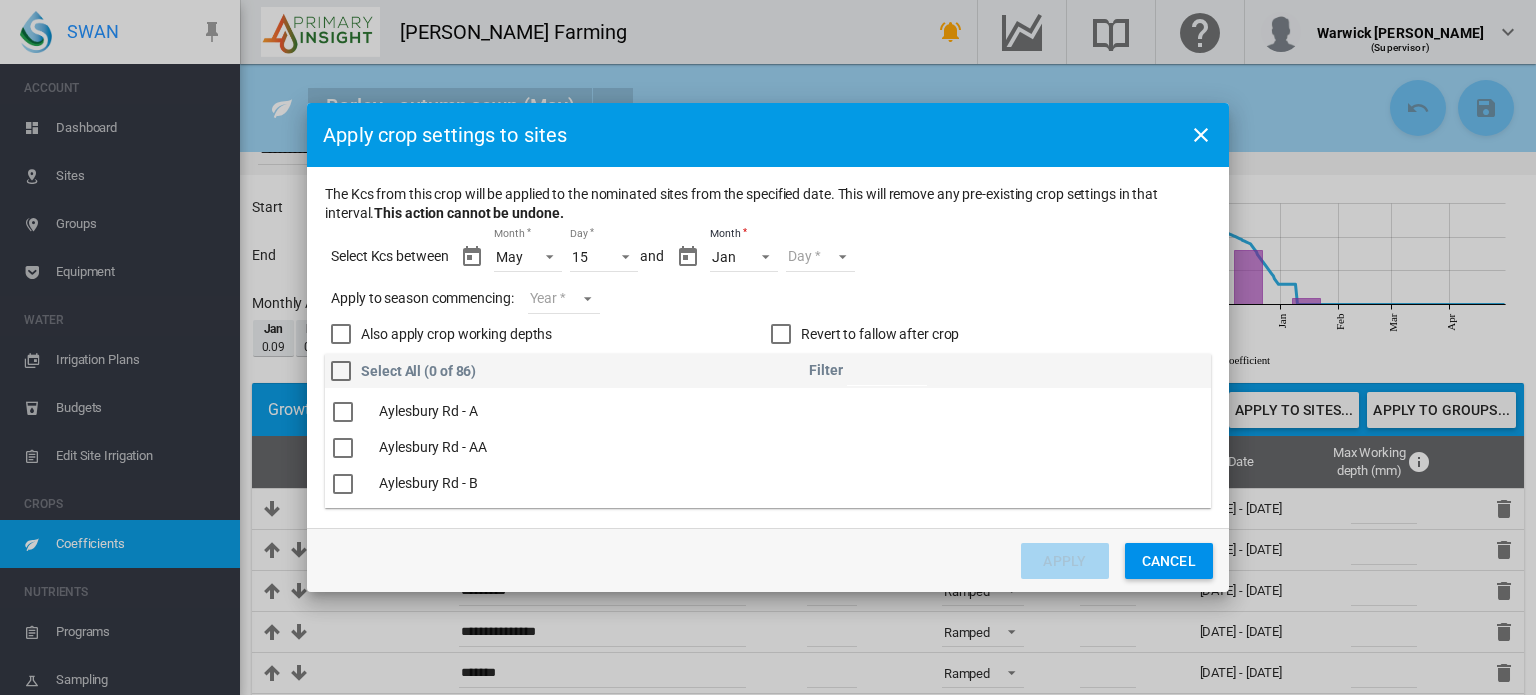 click on "Day
01 02 03 04 05 06 07 08 09" at bounding box center (820, 257) 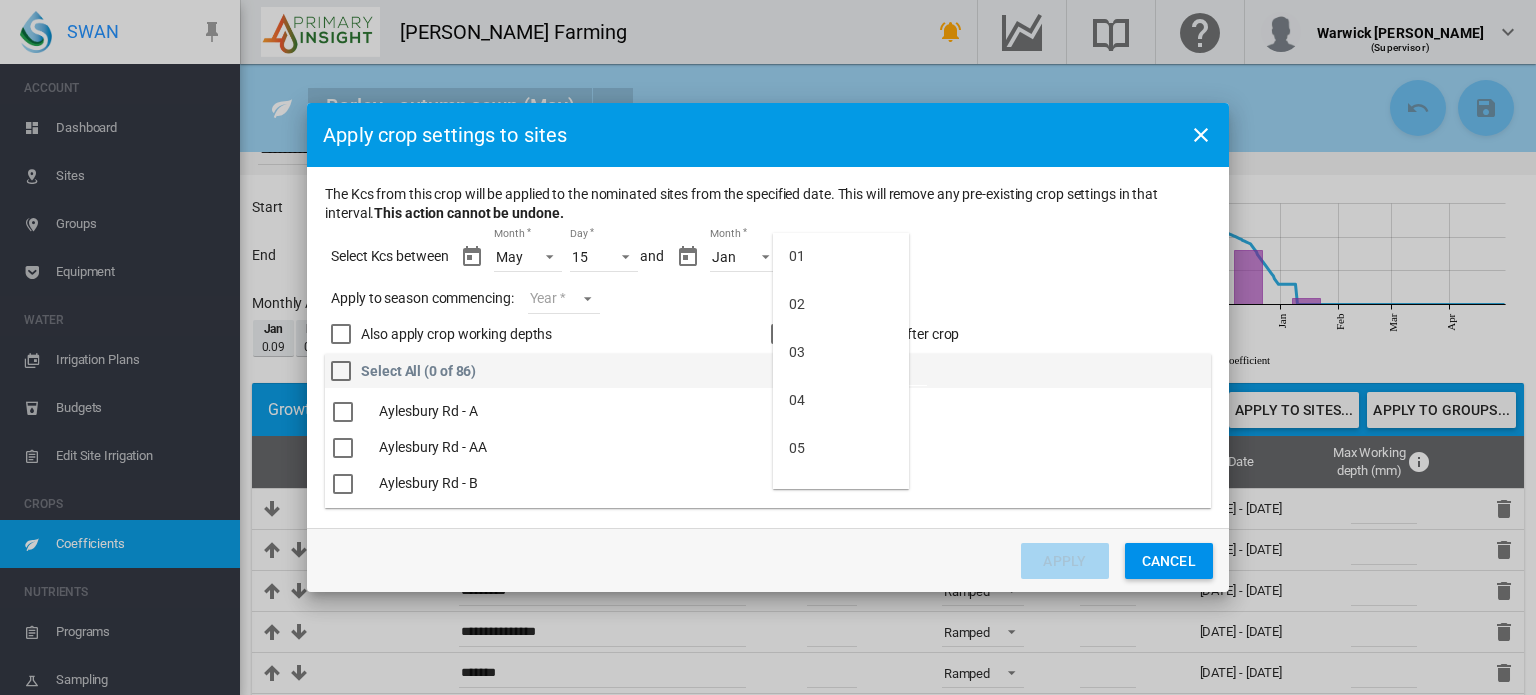 scroll, scrollTop: 176, scrollLeft: 0, axis: vertical 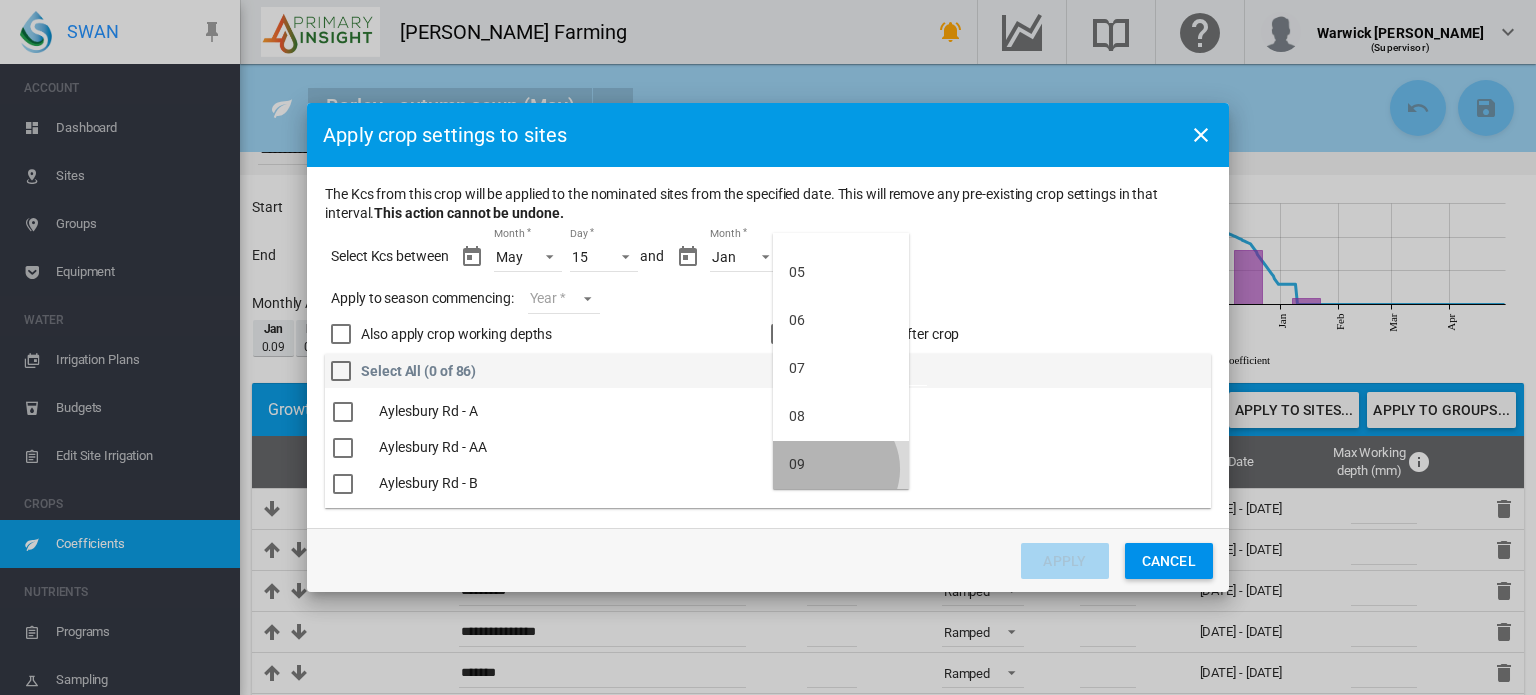 click on "09" at bounding box center [841, 465] 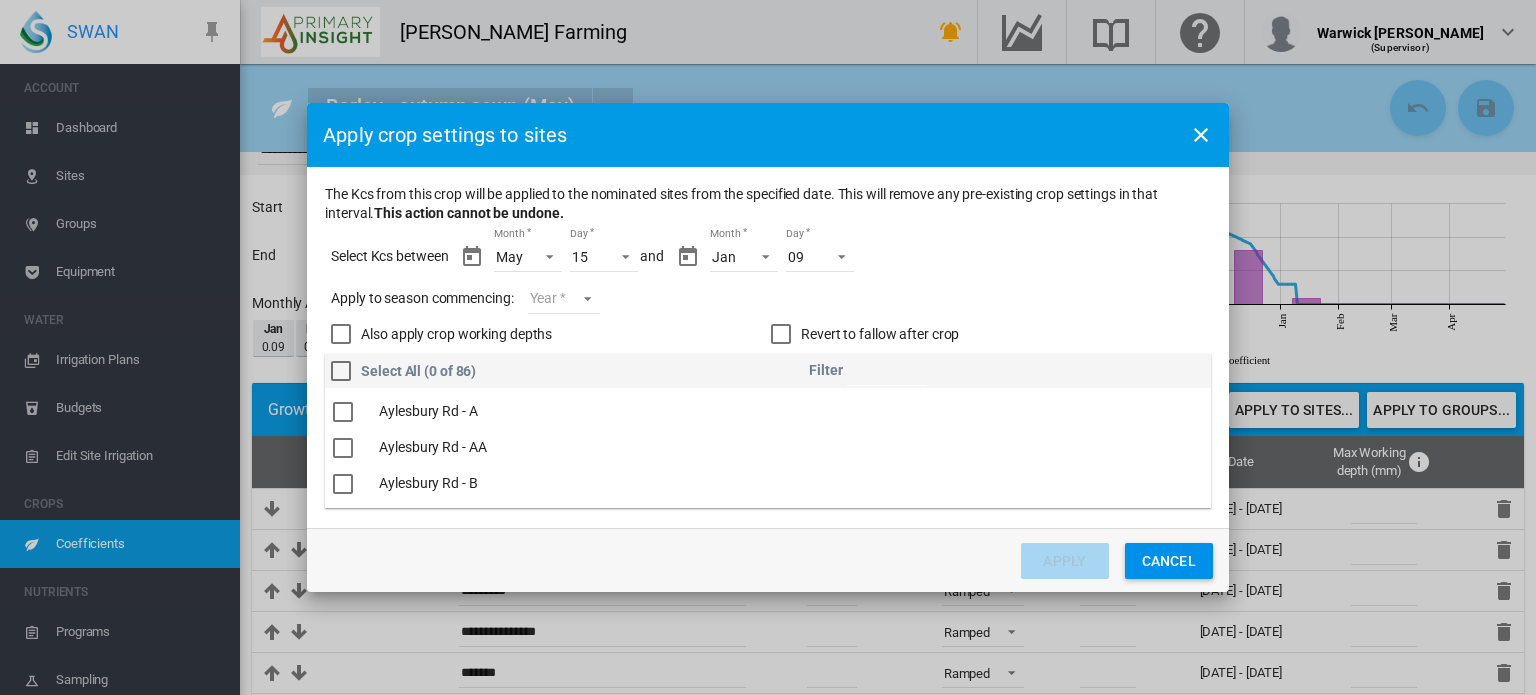 click on "Year
[DATE] [CREDIT_CARD_NUMBER]" at bounding box center [564, 299] 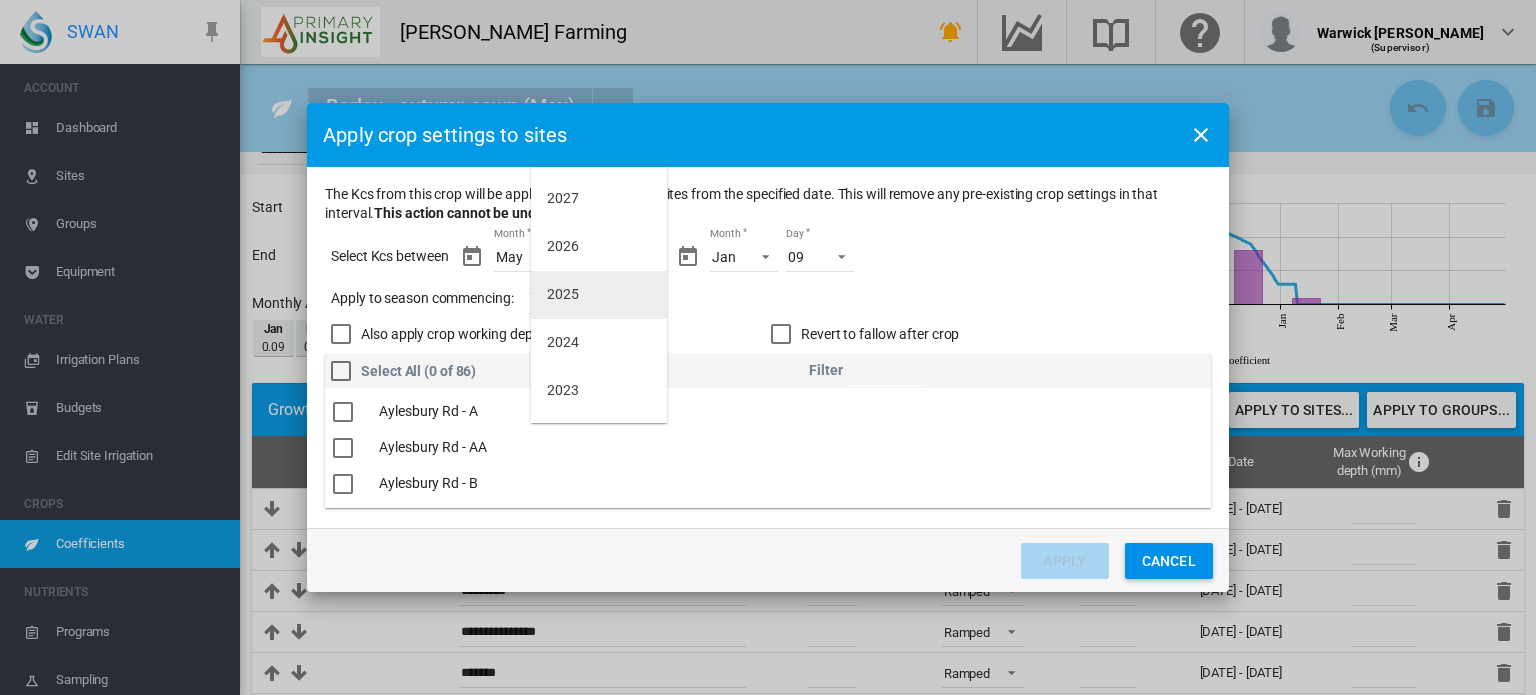 click on "2025" at bounding box center (599, 295) 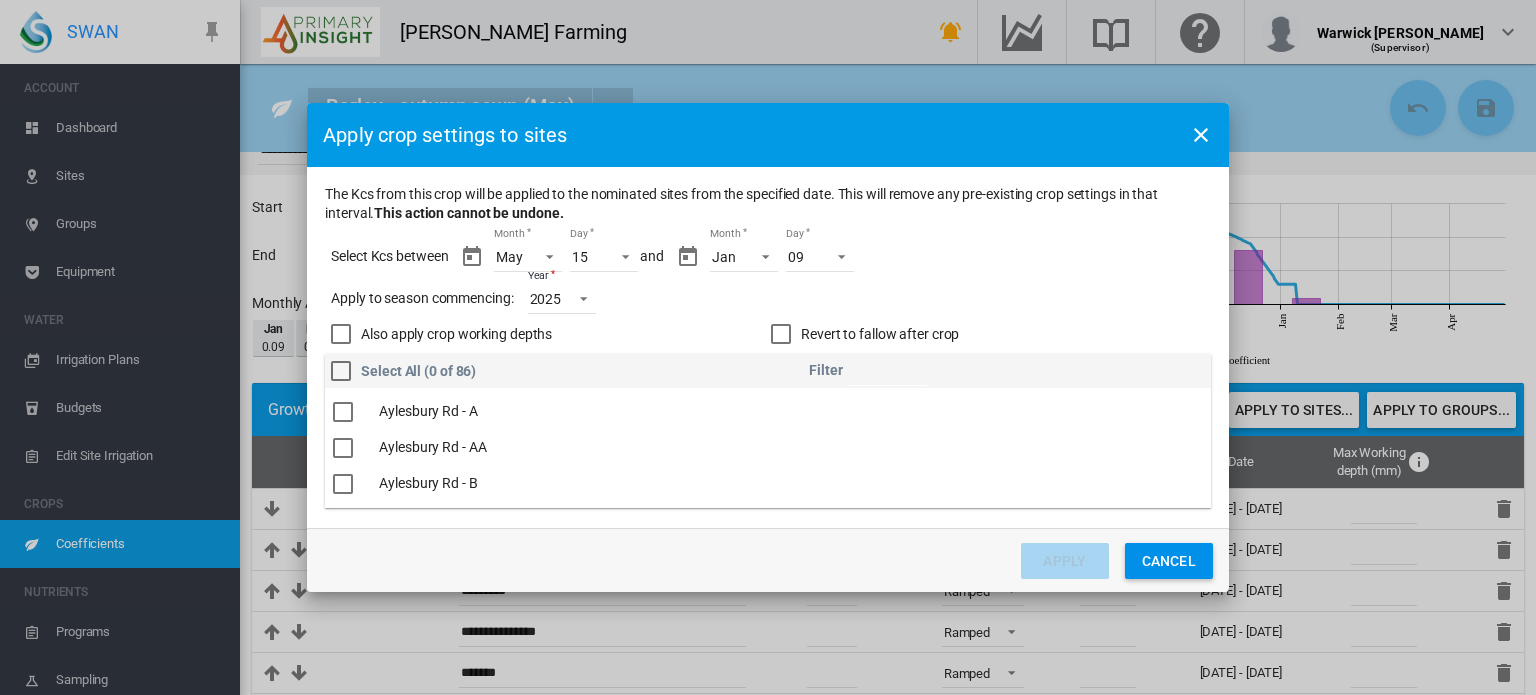 click at bounding box center (781, 334) 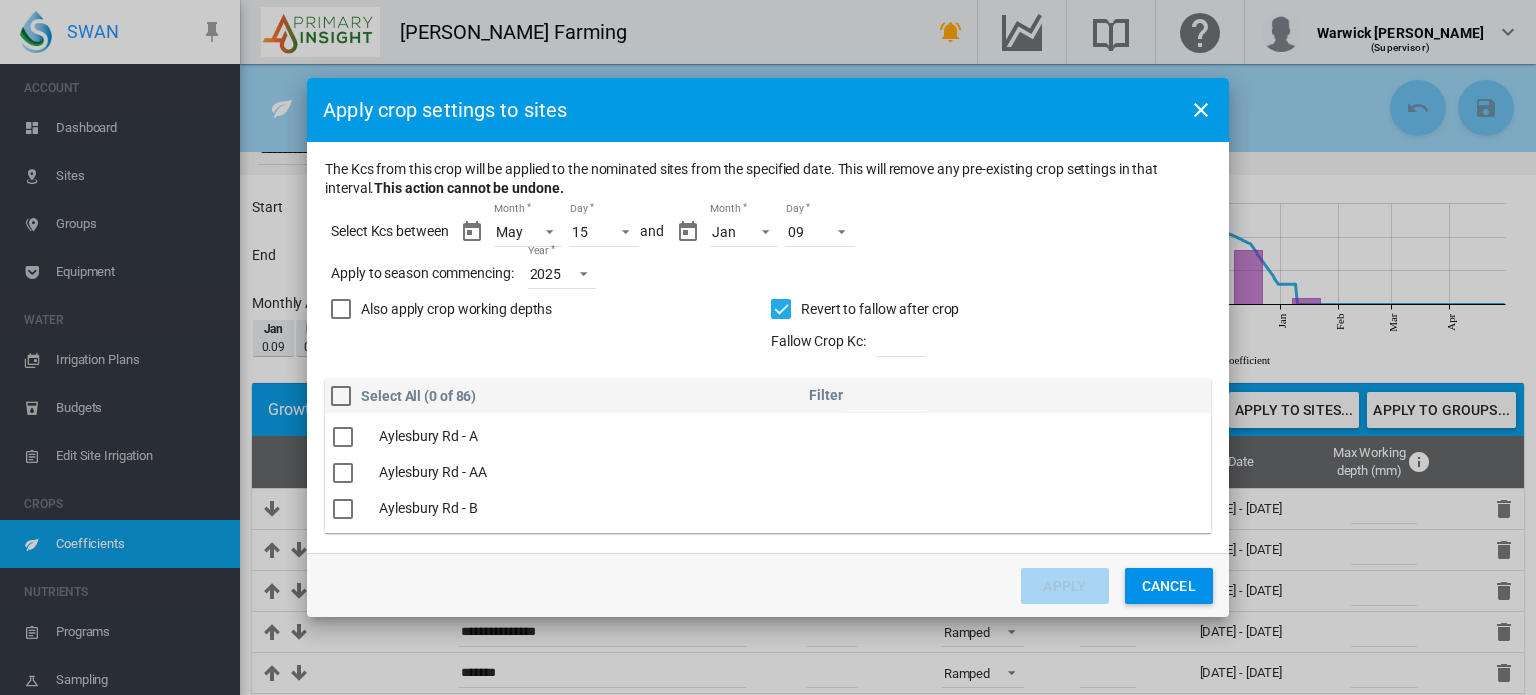 click at bounding box center (341, 309) 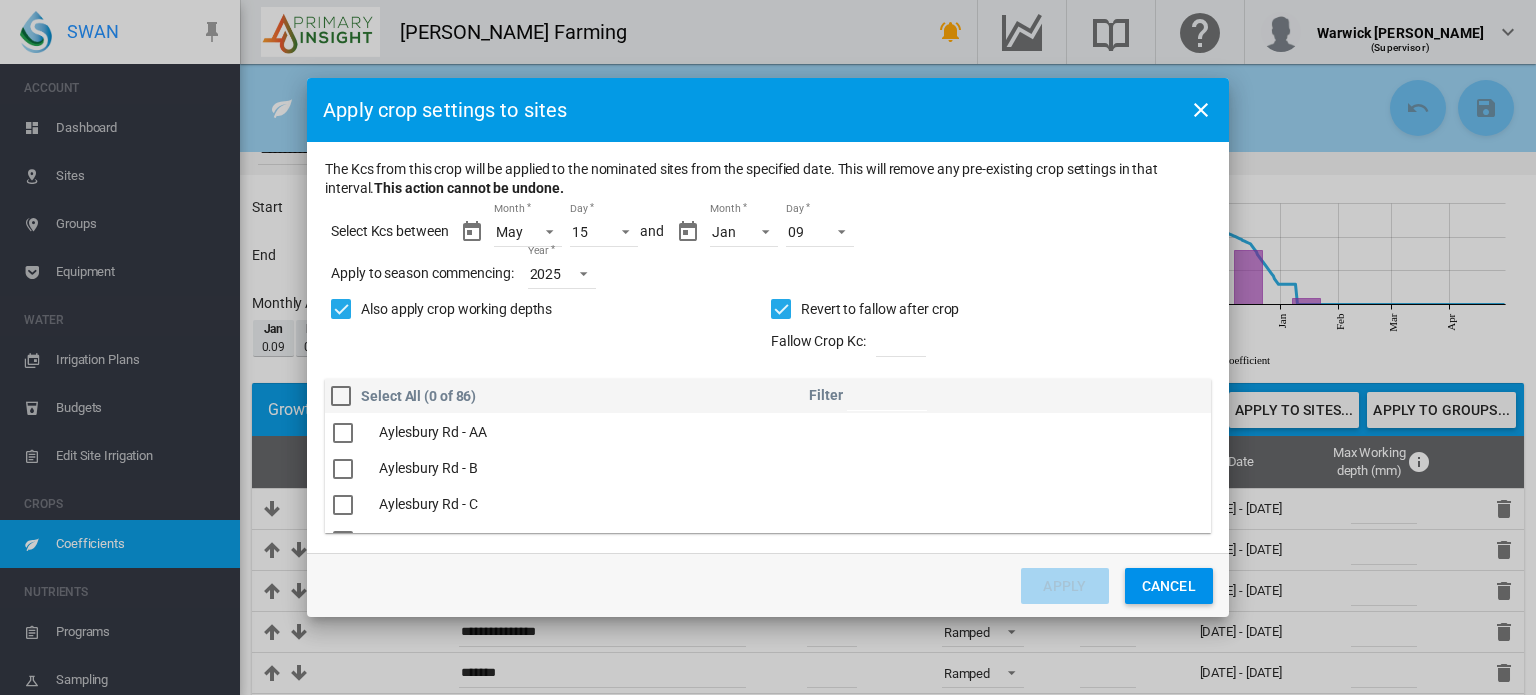 scroll, scrollTop: 80, scrollLeft: 0, axis: vertical 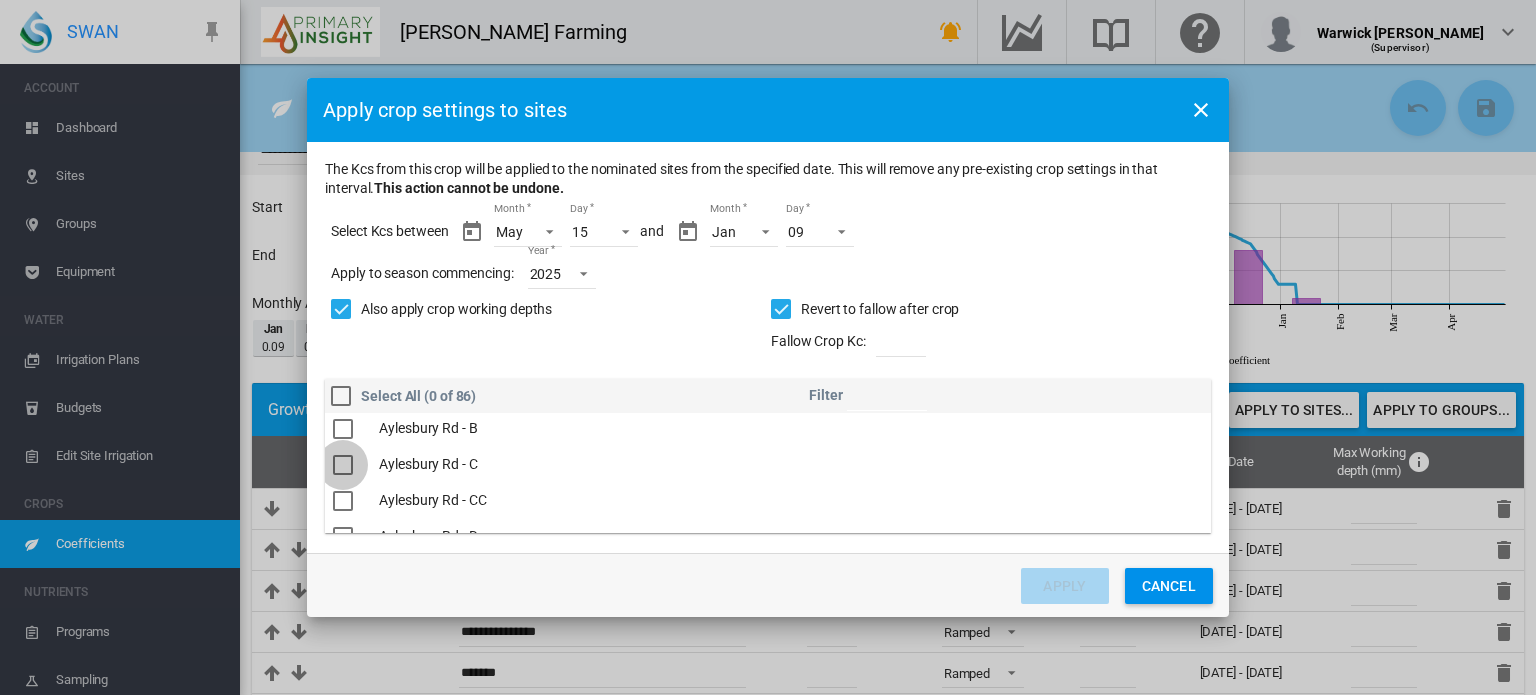 click at bounding box center [343, 465] 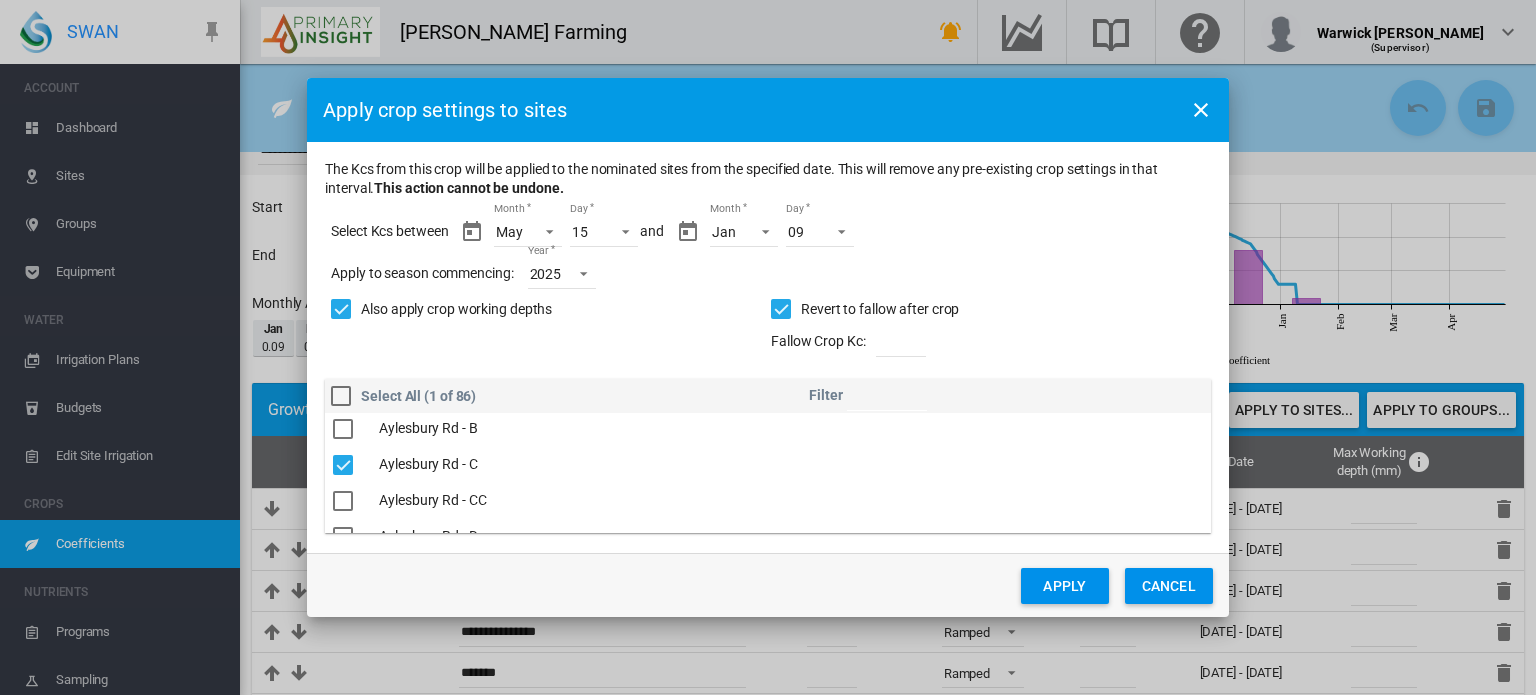 click at bounding box center [343, 501] 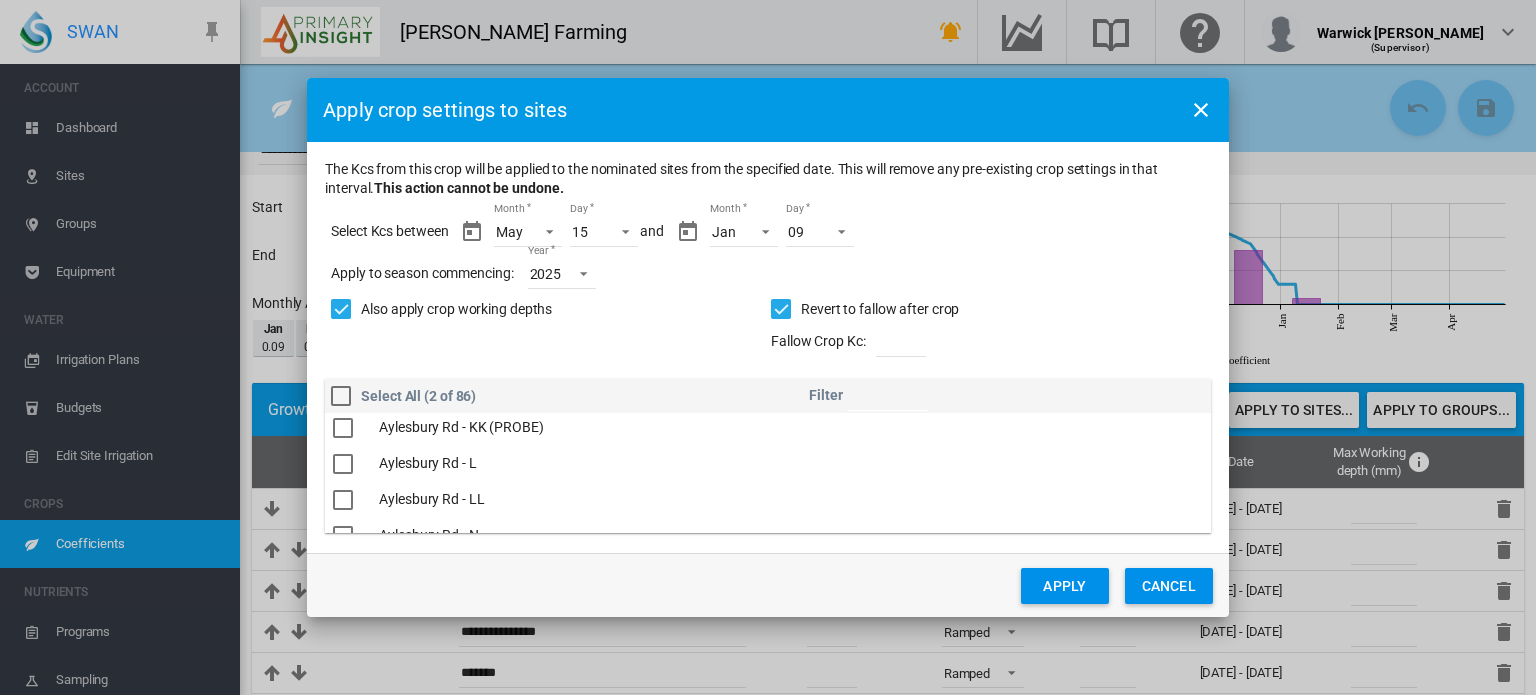scroll, scrollTop: 520, scrollLeft: 0, axis: vertical 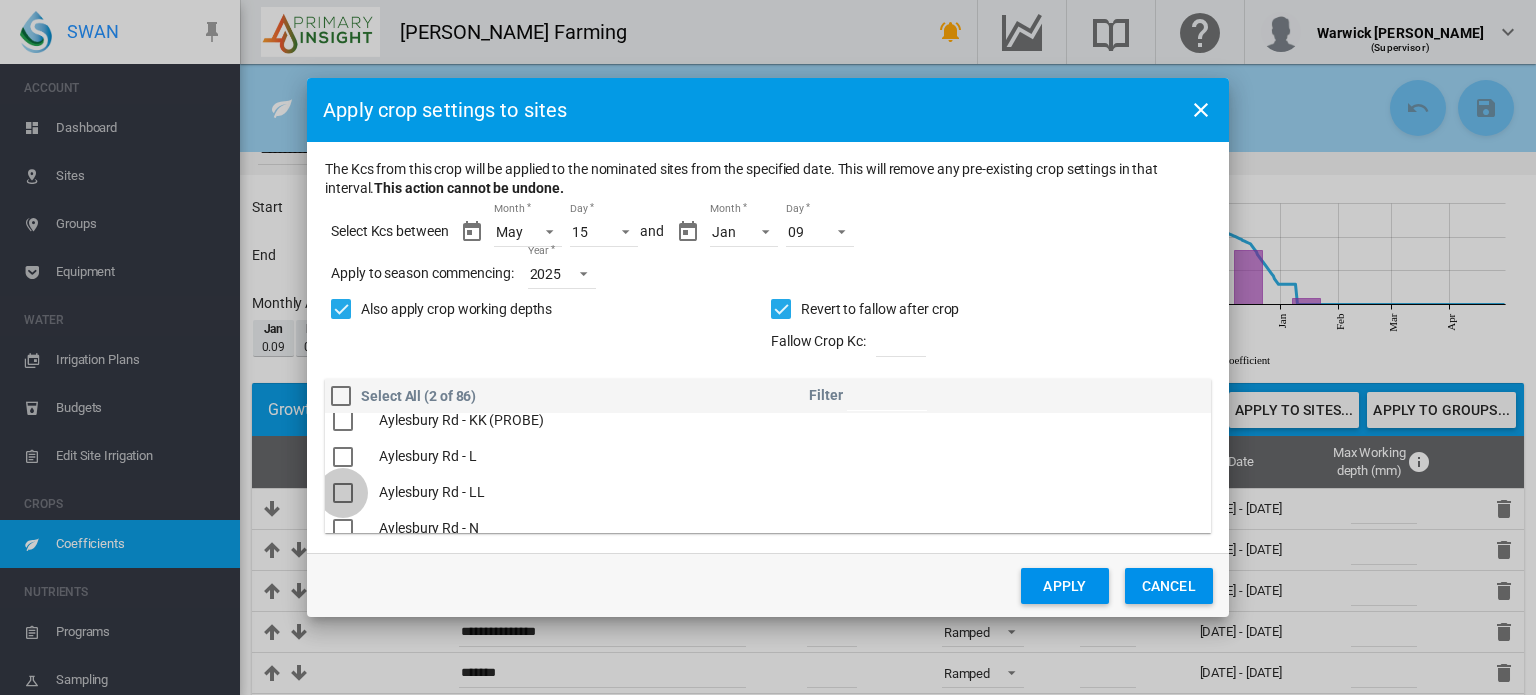 click at bounding box center (343, 493) 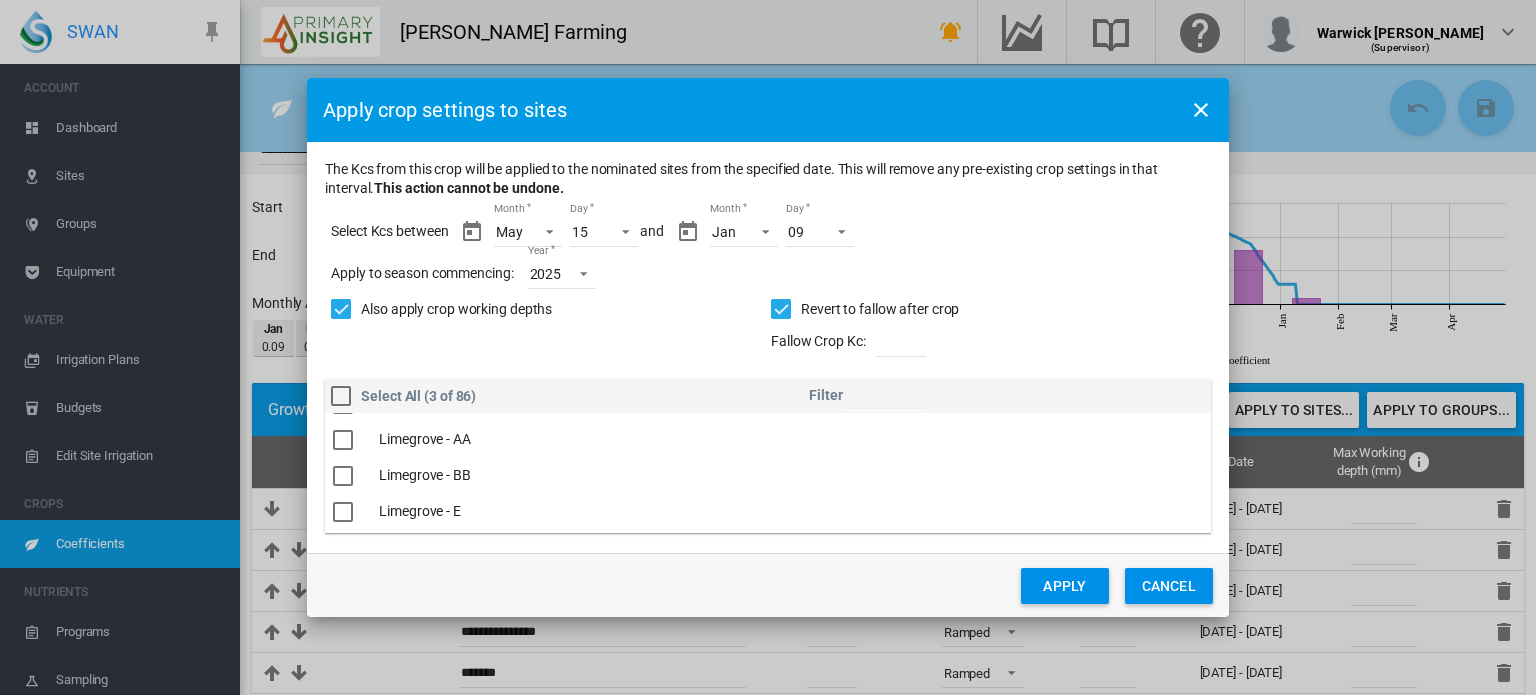 scroll, scrollTop: 1973, scrollLeft: 0, axis: vertical 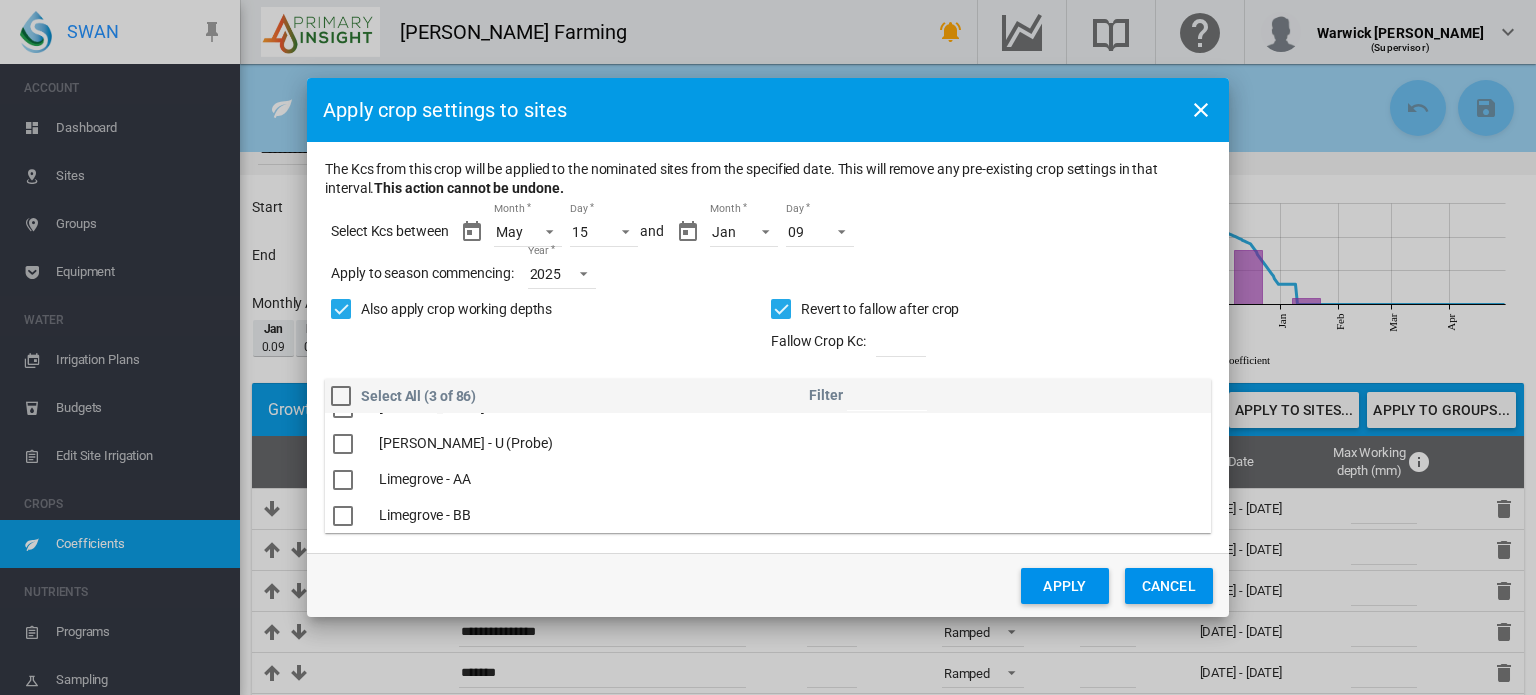 click at bounding box center [343, 480] 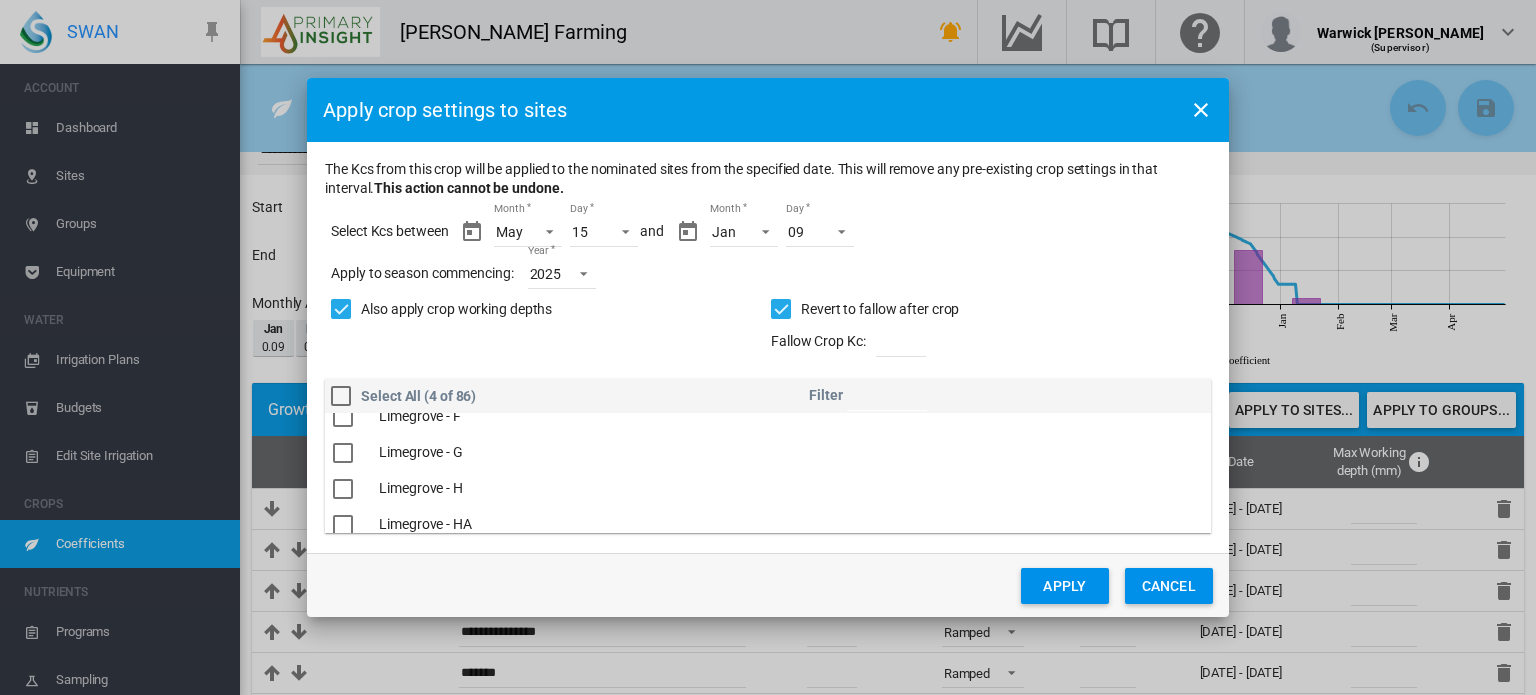 scroll, scrollTop: 2173, scrollLeft: 0, axis: vertical 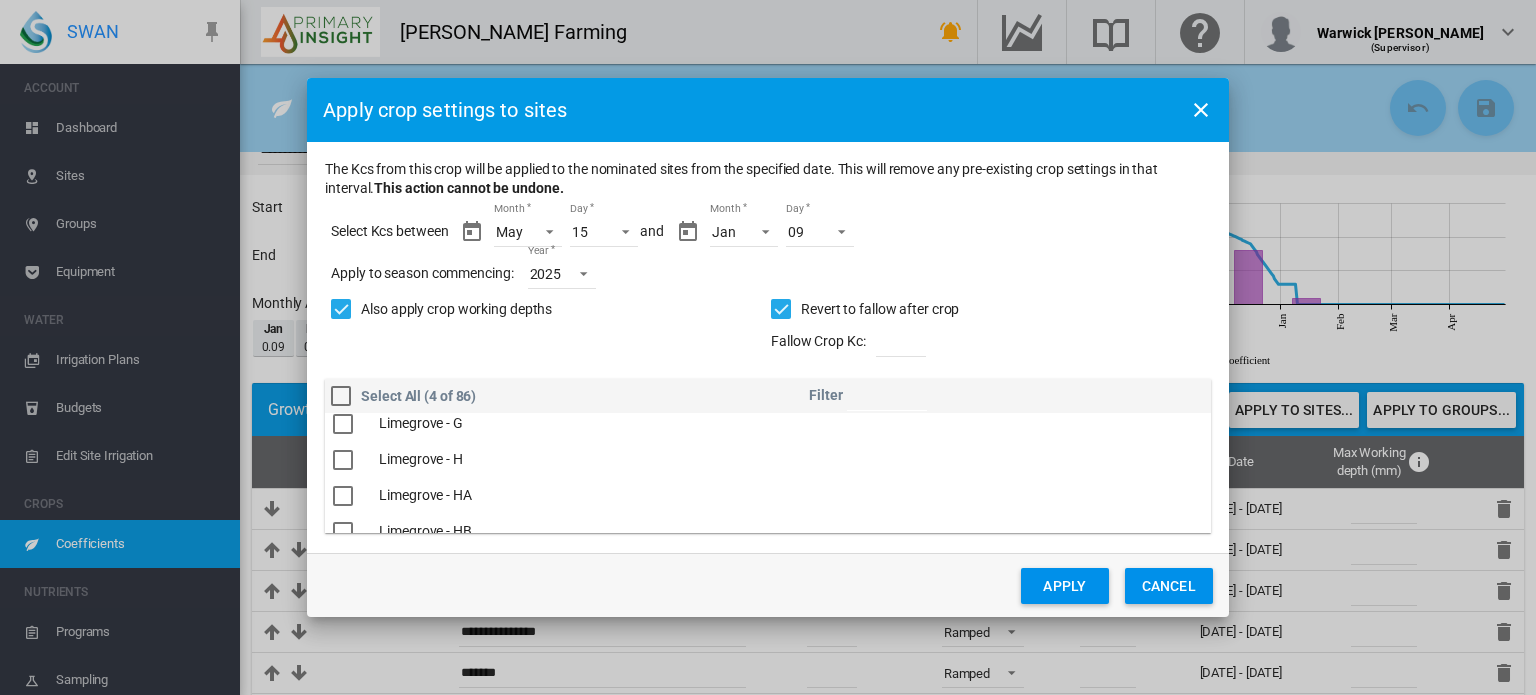 click at bounding box center (343, 460) 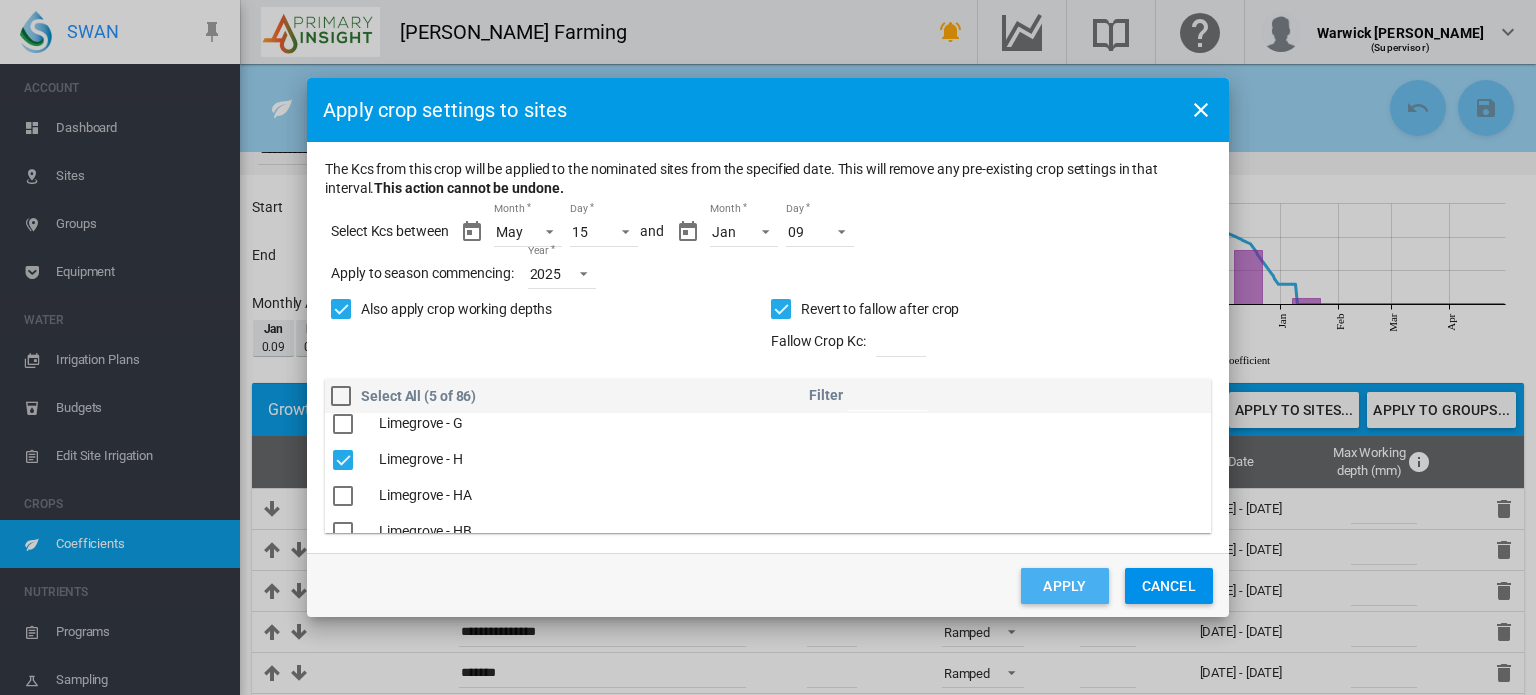 click on "Apply" 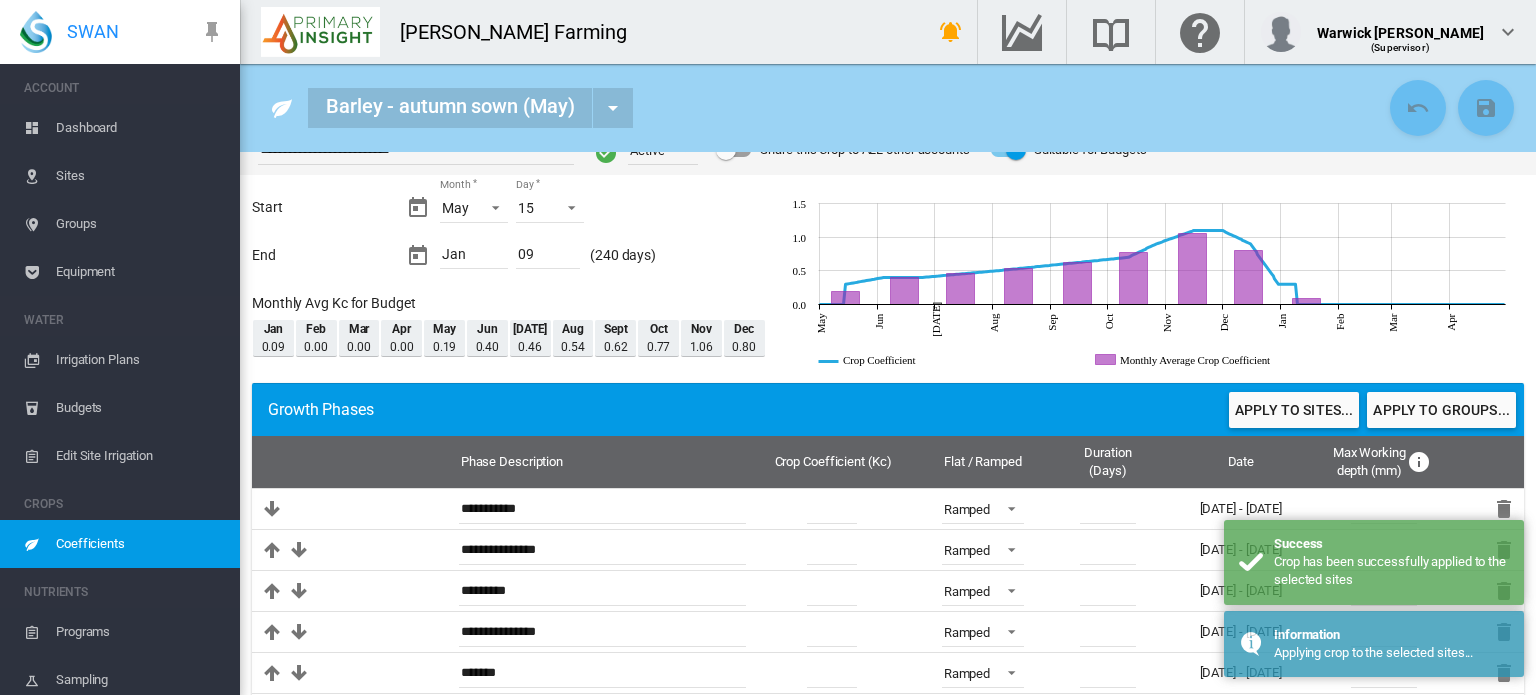 click on "Coefficients" at bounding box center (140, 544) 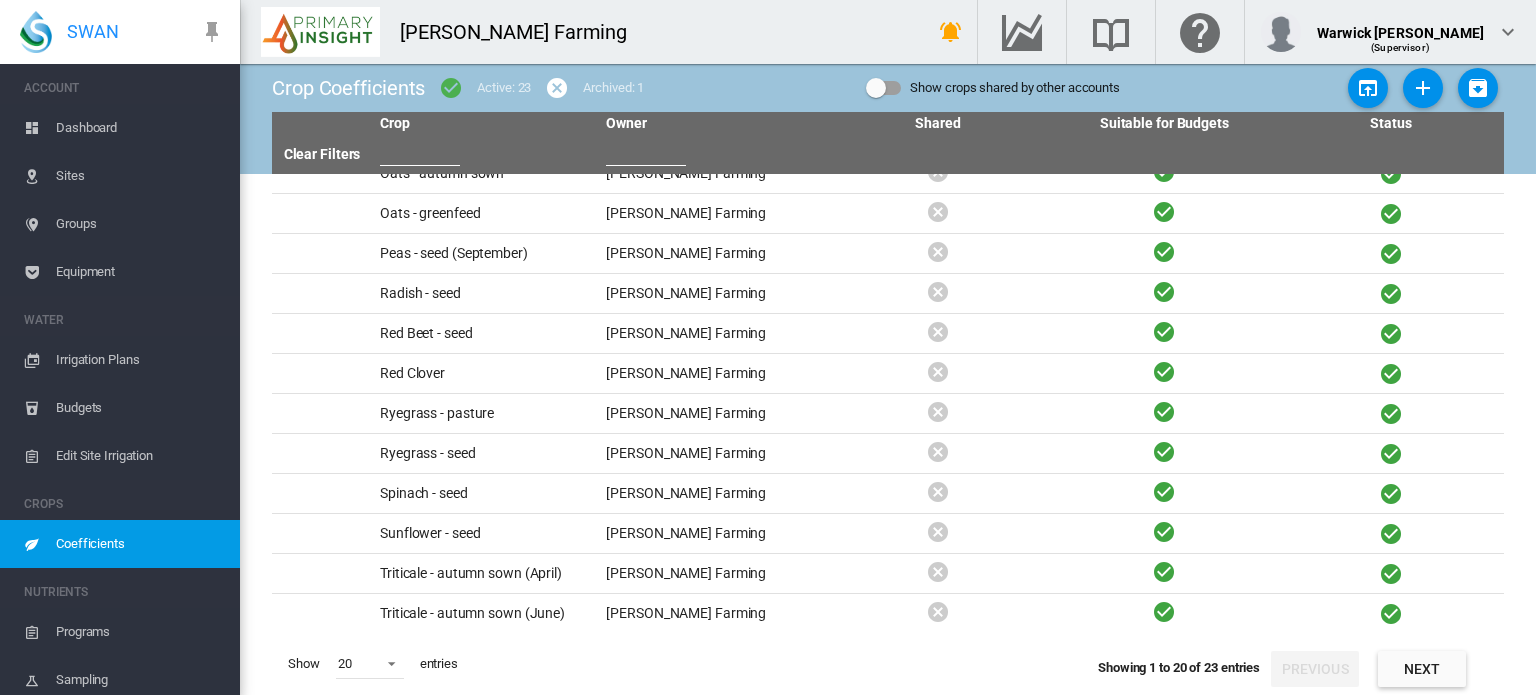 scroll, scrollTop: 340, scrollLeft: 0, axis: vertical 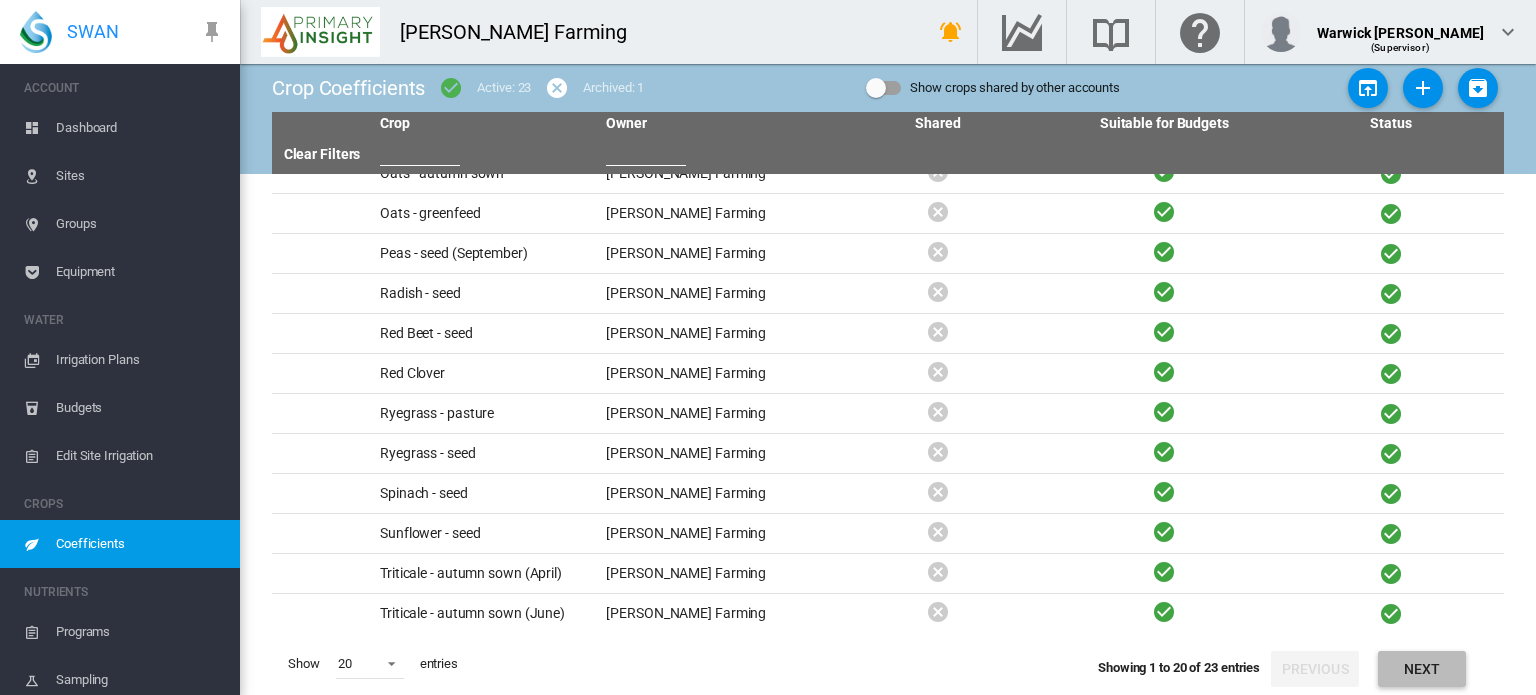 click on "Next" at bounding box center [1422, 669] 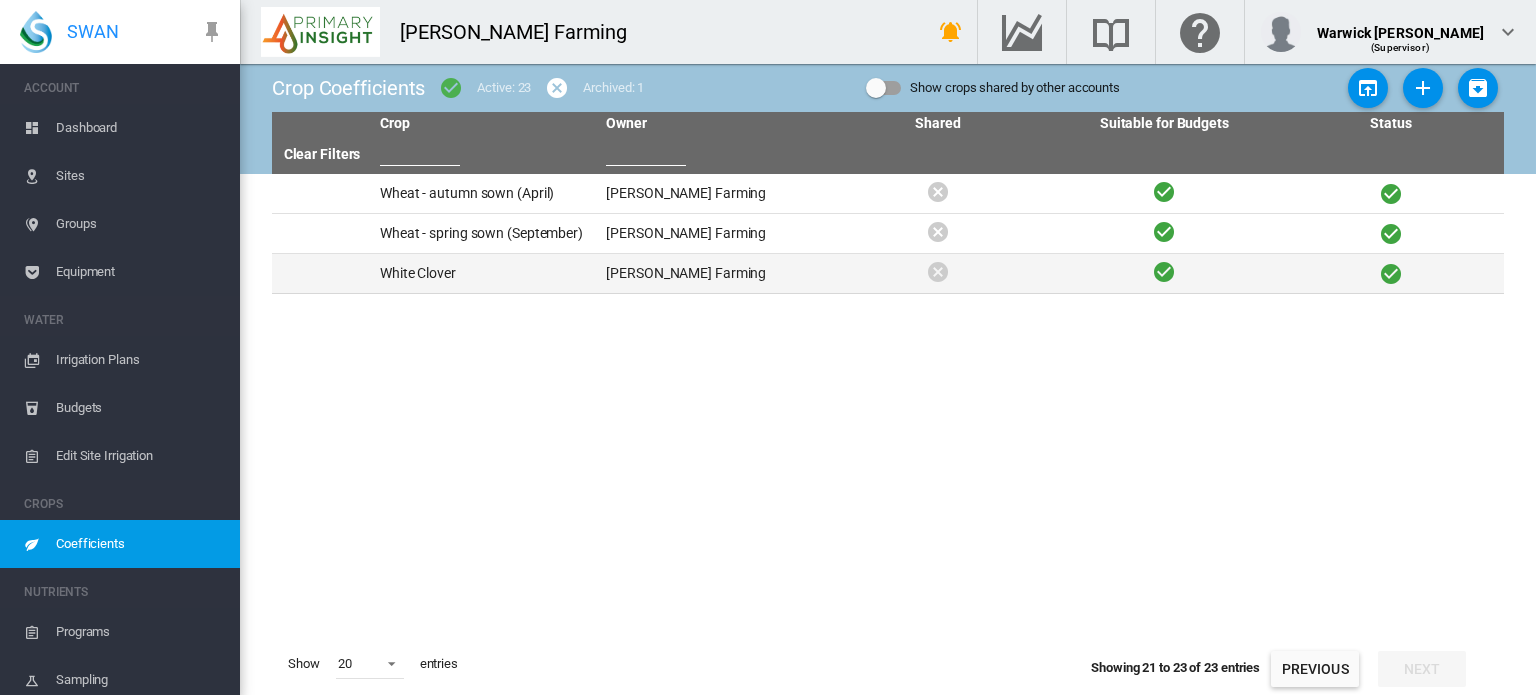 click on "White Clover" at bounding box center [485, 273] 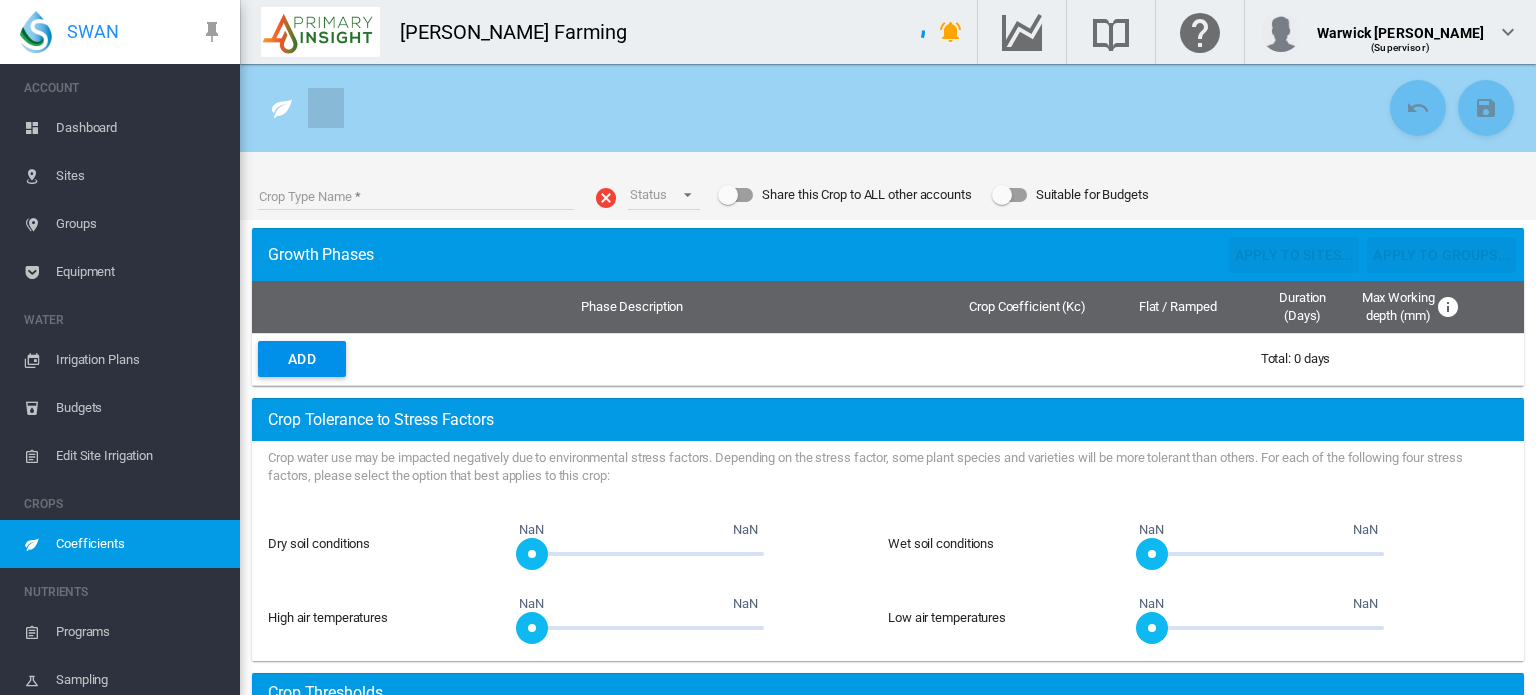 type on "**********" 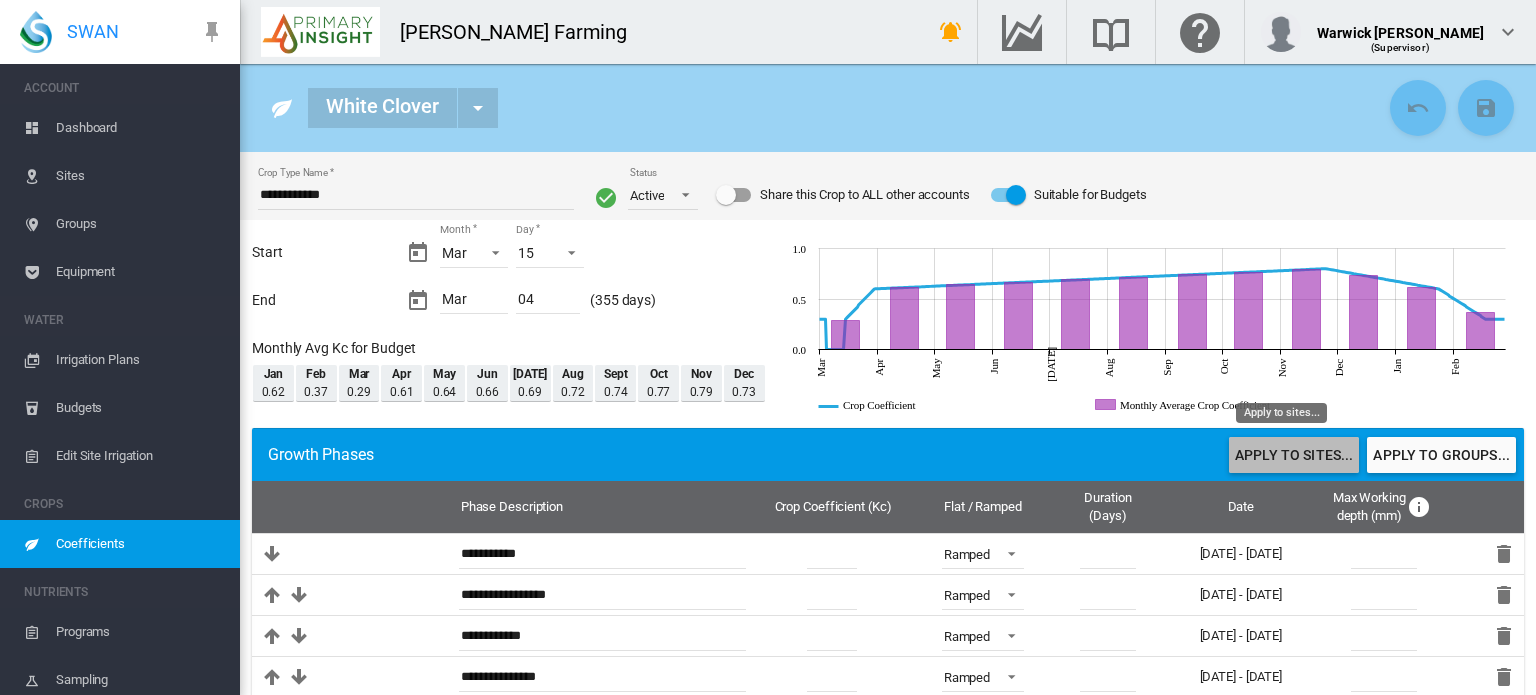 click on "Apply to sites..." at bounding box center (1294, 455) 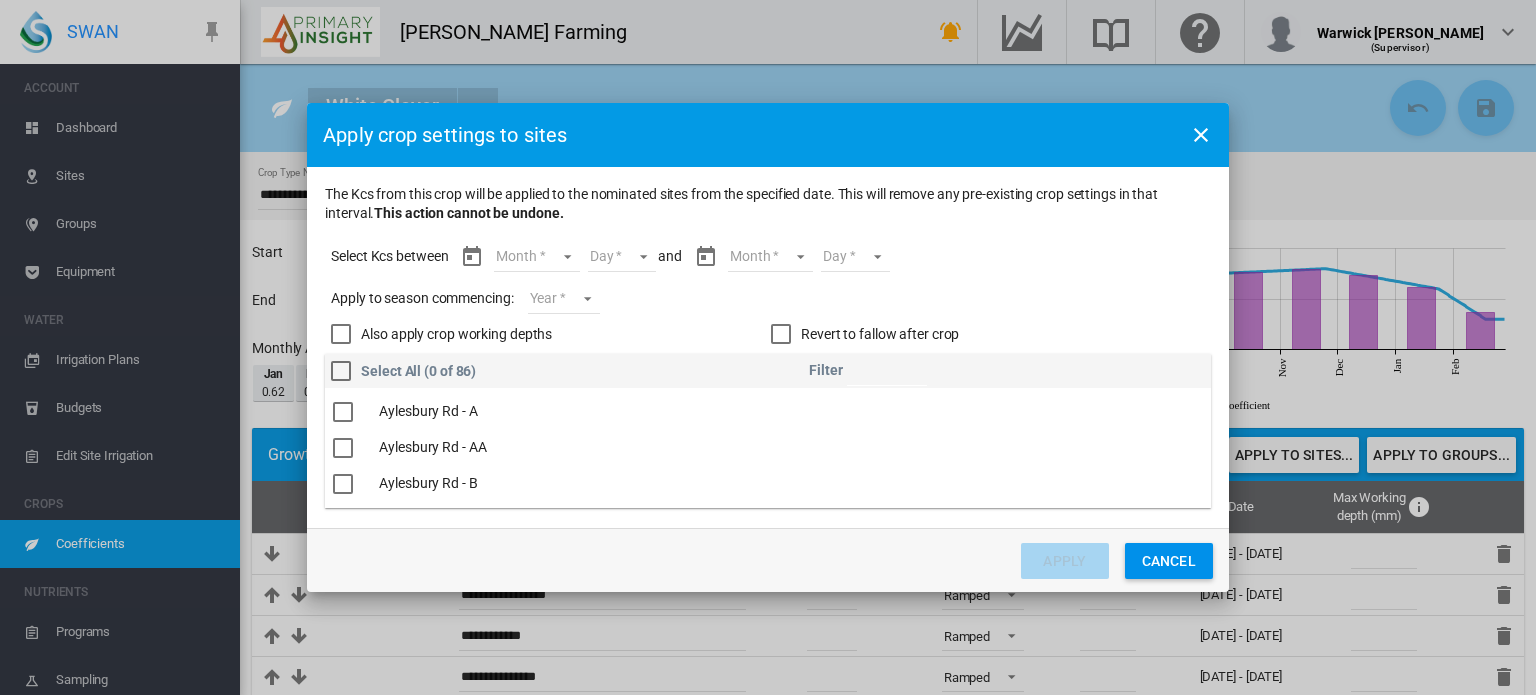 click on "Month
Mar Apr May Jun [DATE] Aug Sept Oct Nov Dec Jan Feb Mar" at bounding box center (536, 257) 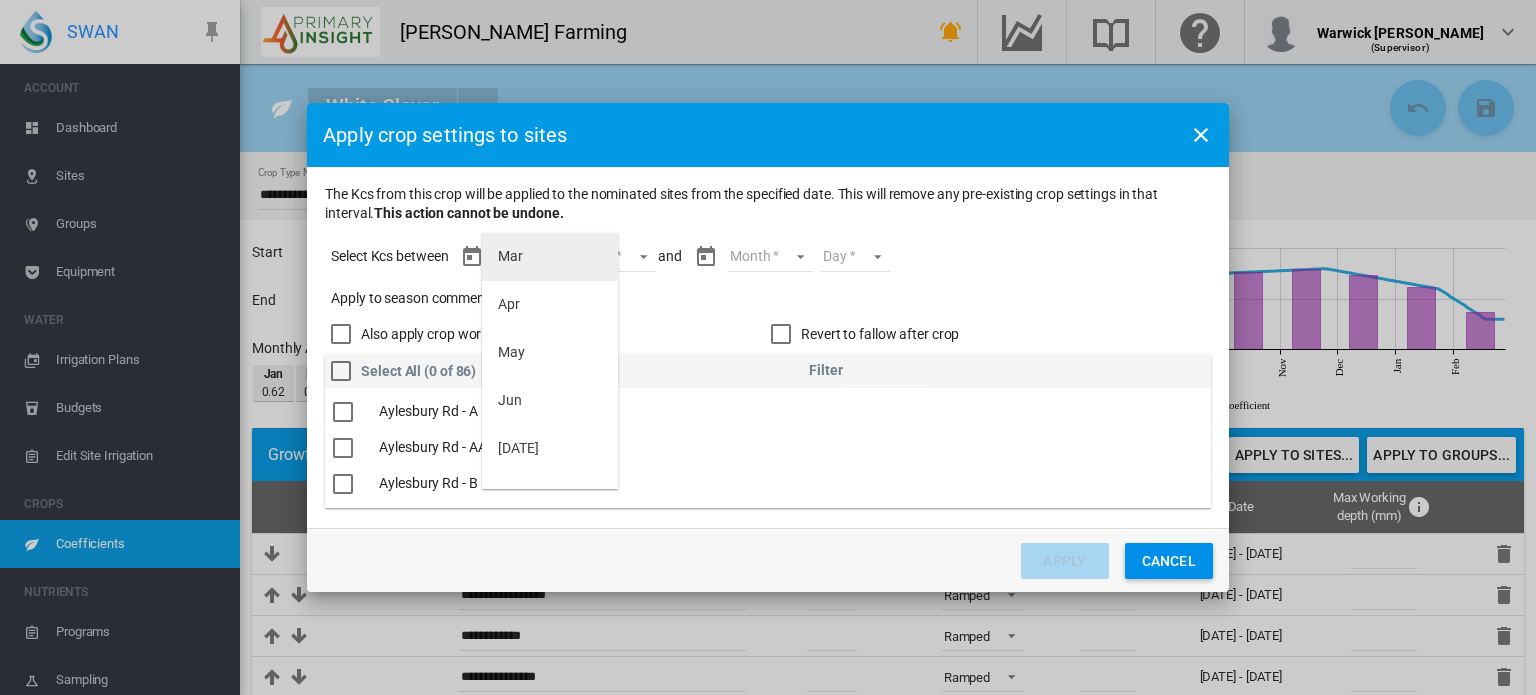 click on "Mar" at bounding box center [550, 257] 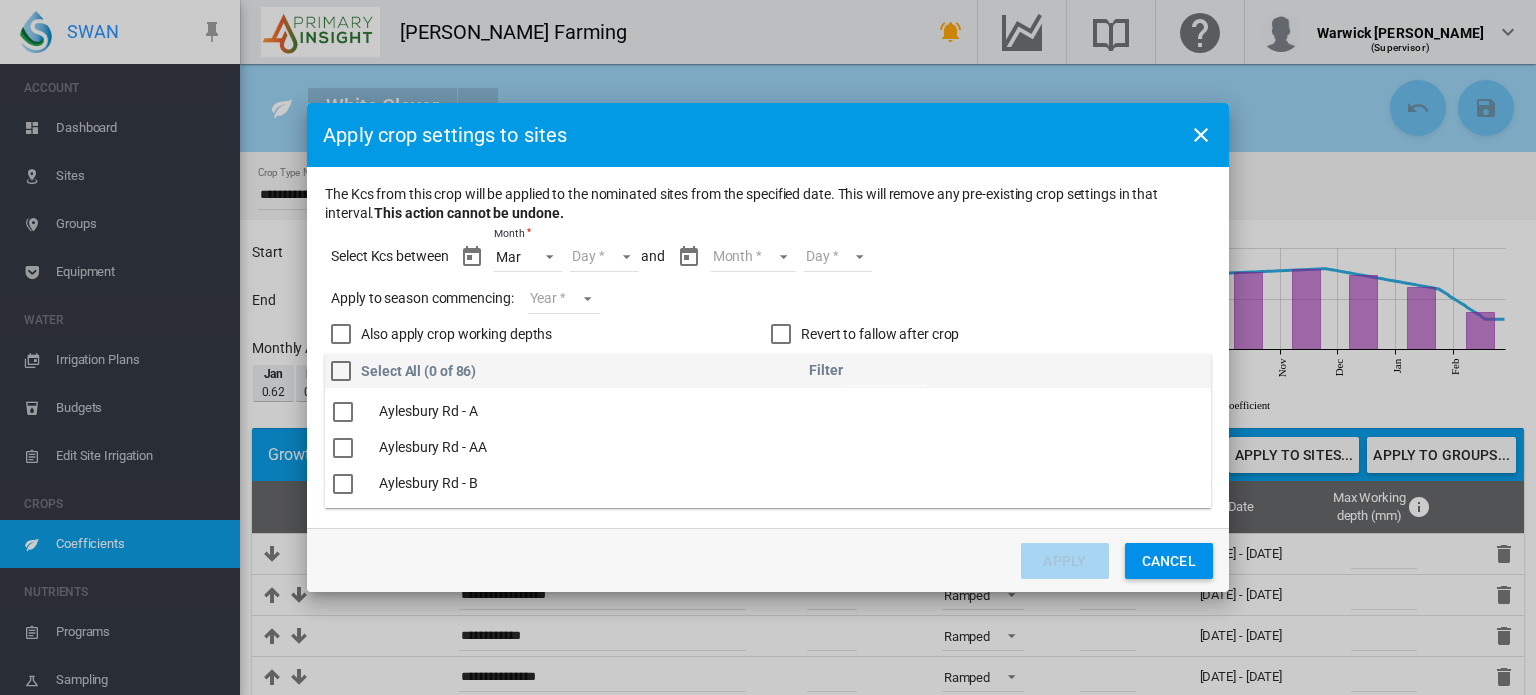 click on "Day
15 16 17 18 19 20 21 22 23 24 25 26 27 28 29 30 31" at bounding box center (604, 257) 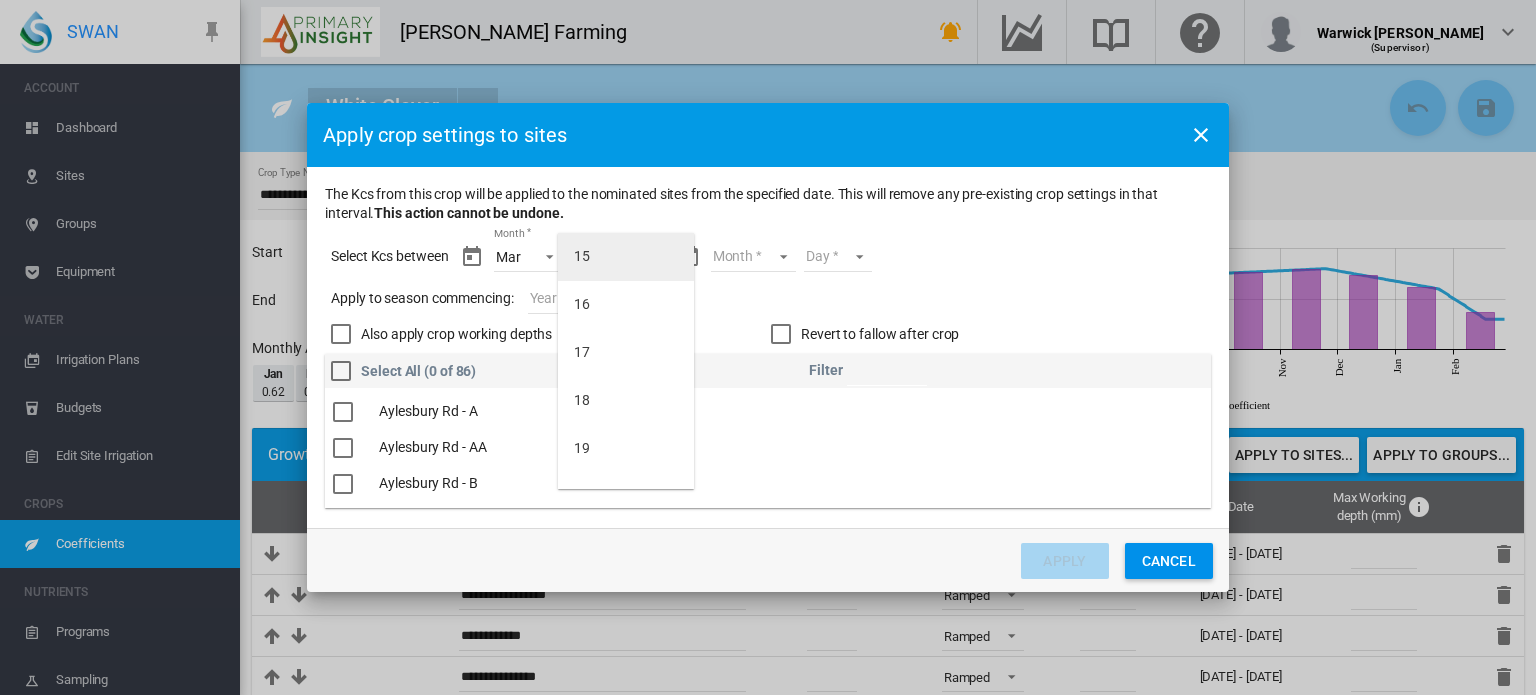 click on "15" at bounding box center [626, 257] 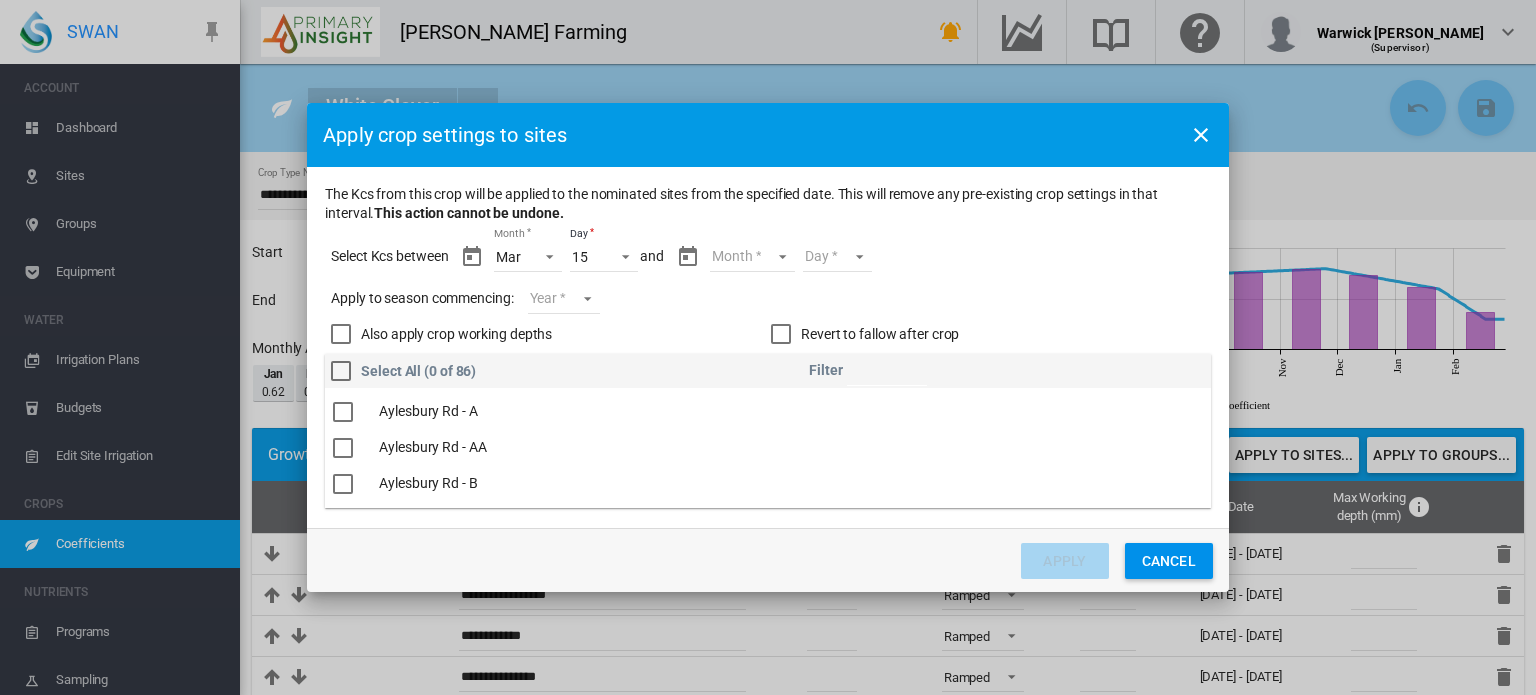click on "Month
Mar Apr May Jun [DATE] Aug Sept Oct Nov Dec Jan Feb Mar" at bounding box center (752, 257) 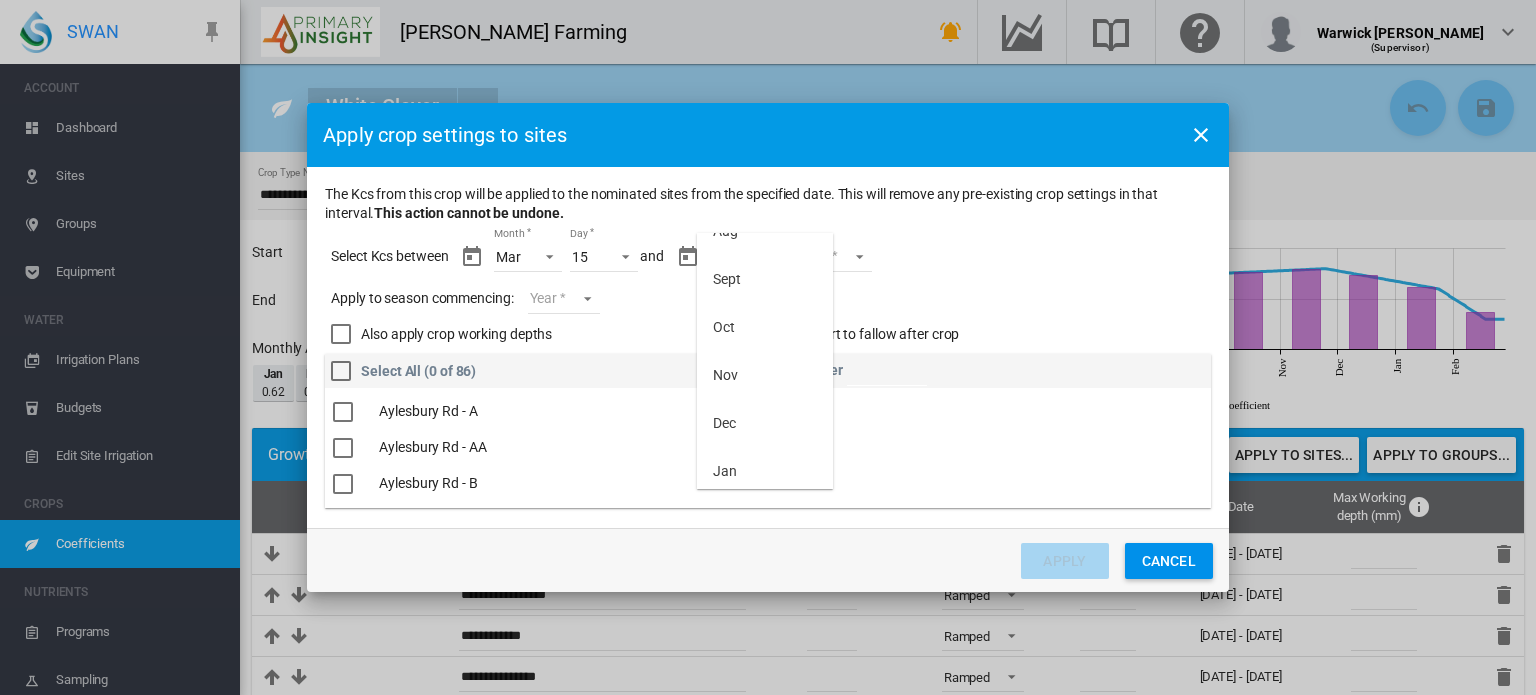 scroll, scrollTop: 368, scrollLeft: 0, axis: vertical 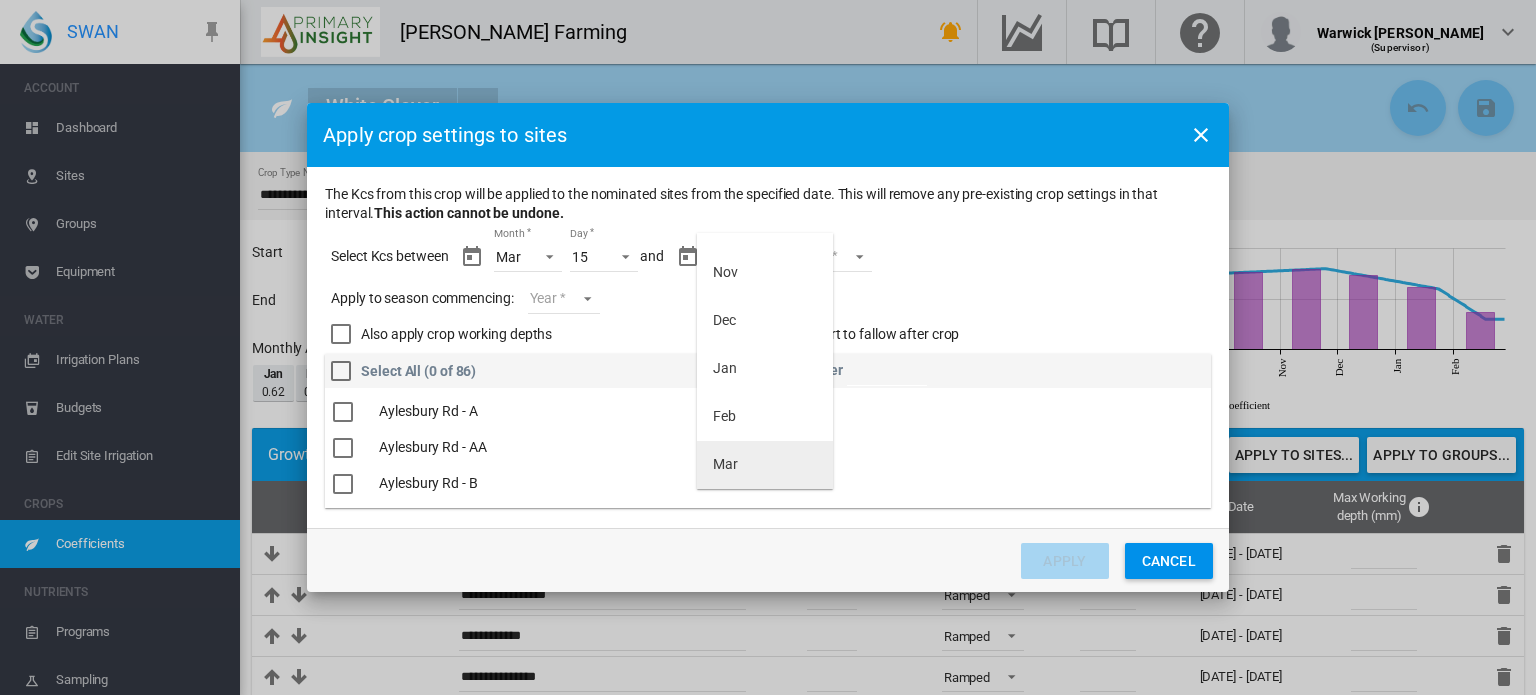 click on "Mar" at bounding box center [765, 465] 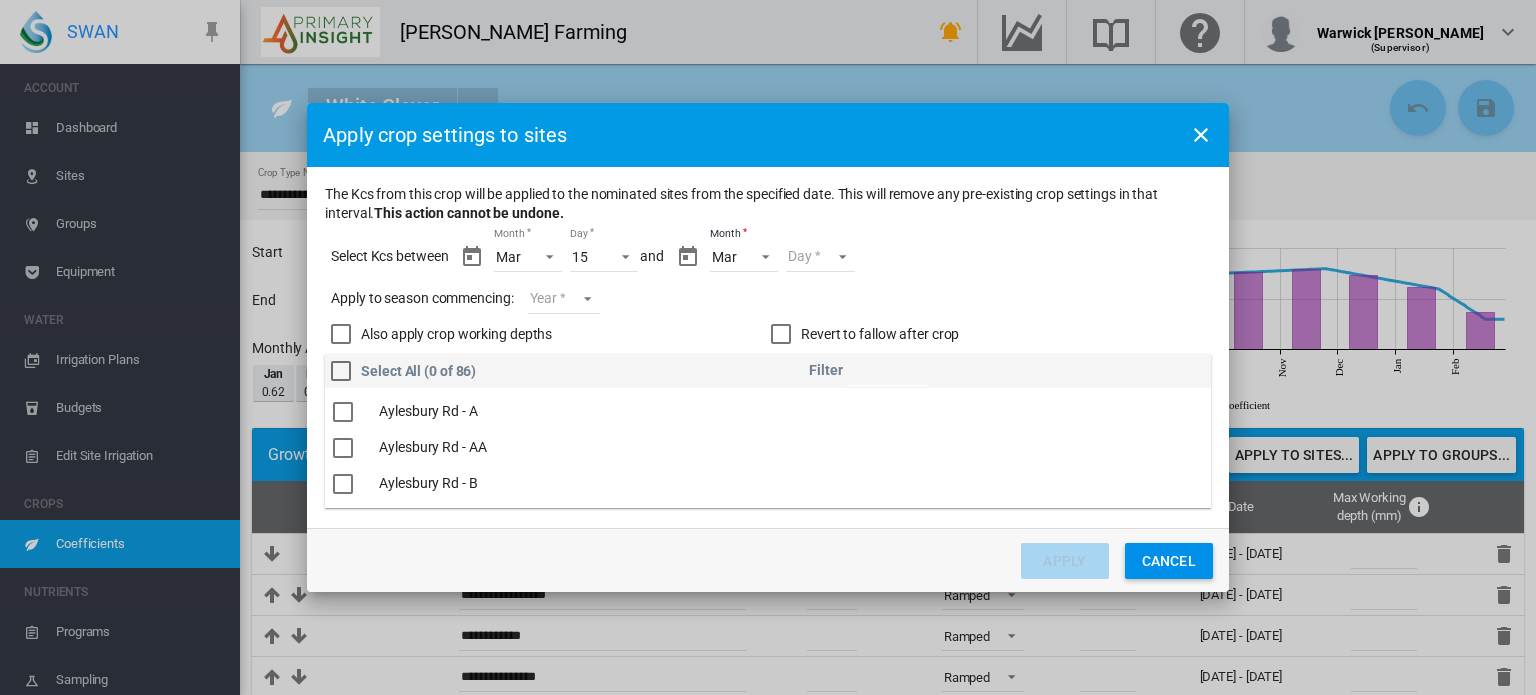 click on "Day
01 02 03 04" at bounding box center (820, 257) 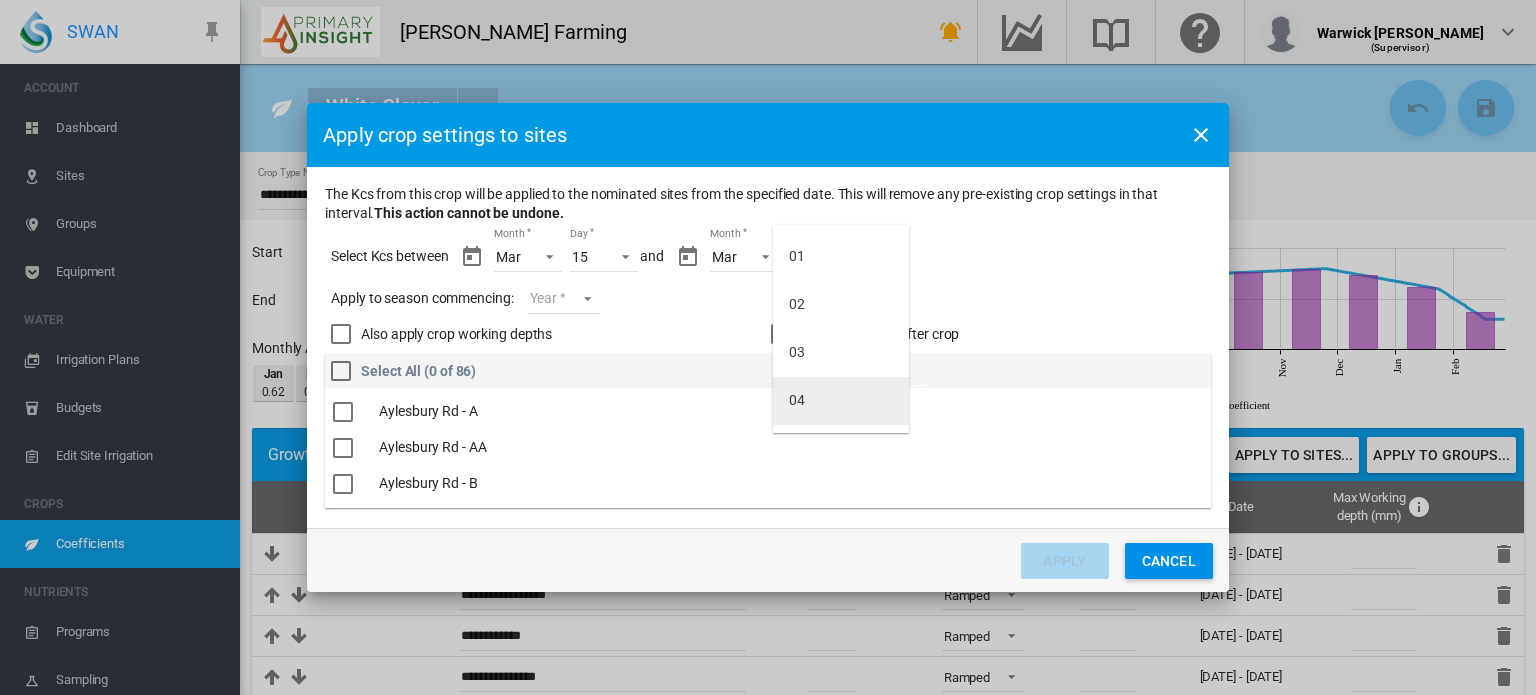 click on "04" at bounding box center (797, 401) 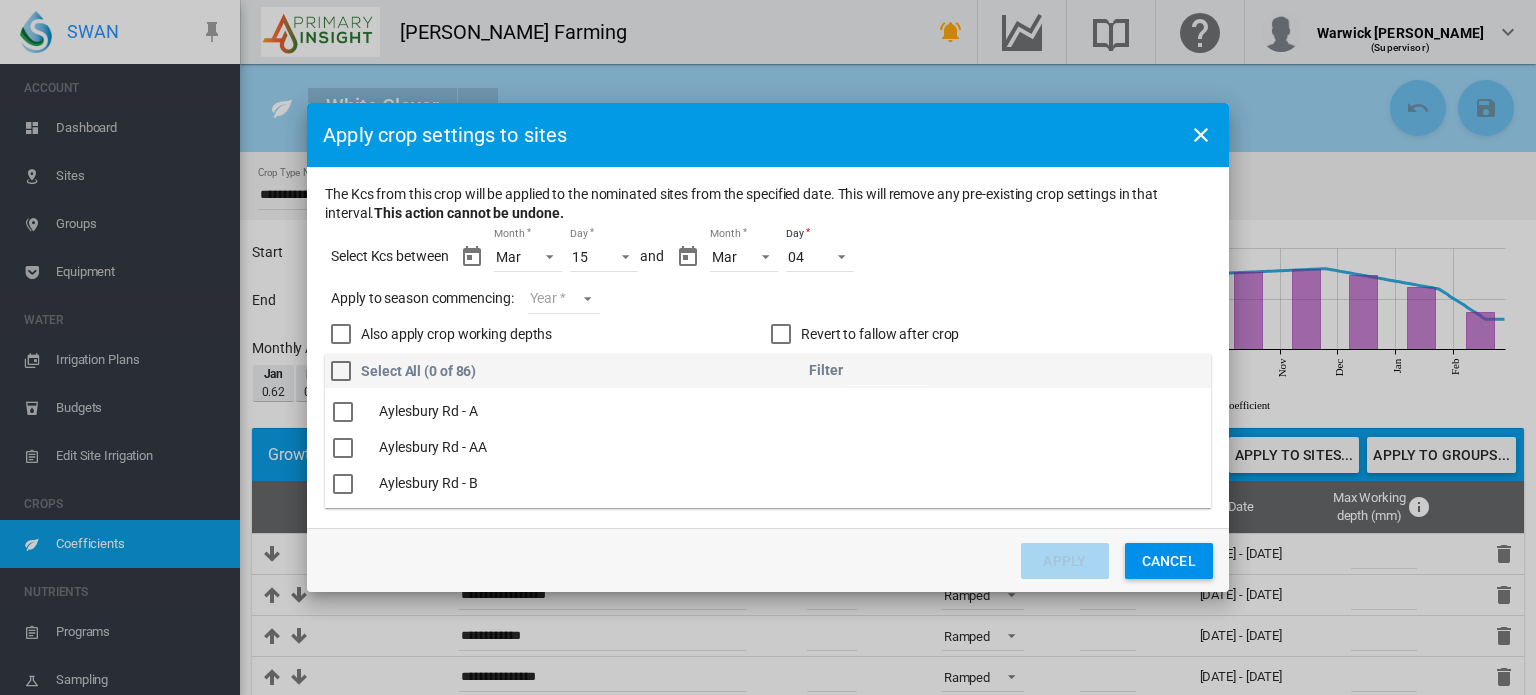click on "Year
[DATE] [CREDIT_CARD_NUMBER]" at bounding box center (564, 299) 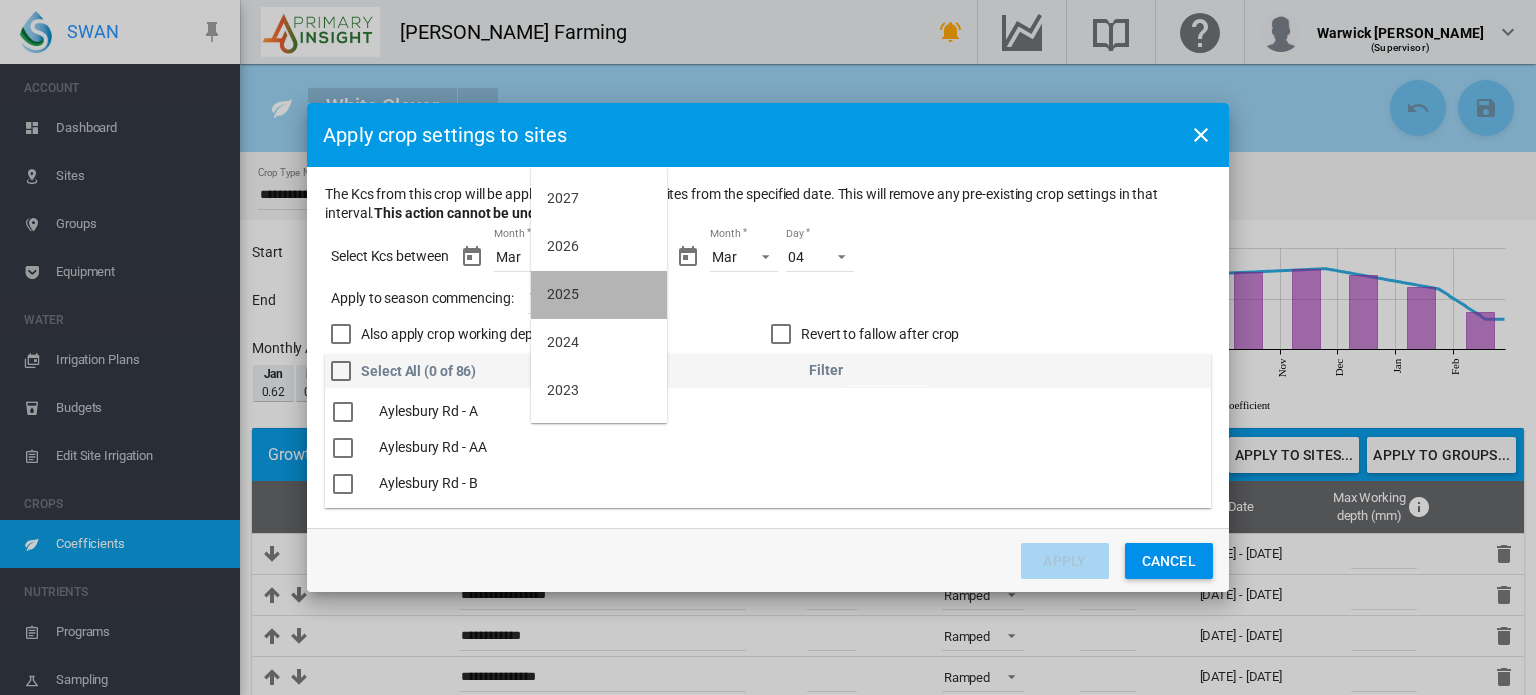 click on "2025" at bounding box center [599, 295] 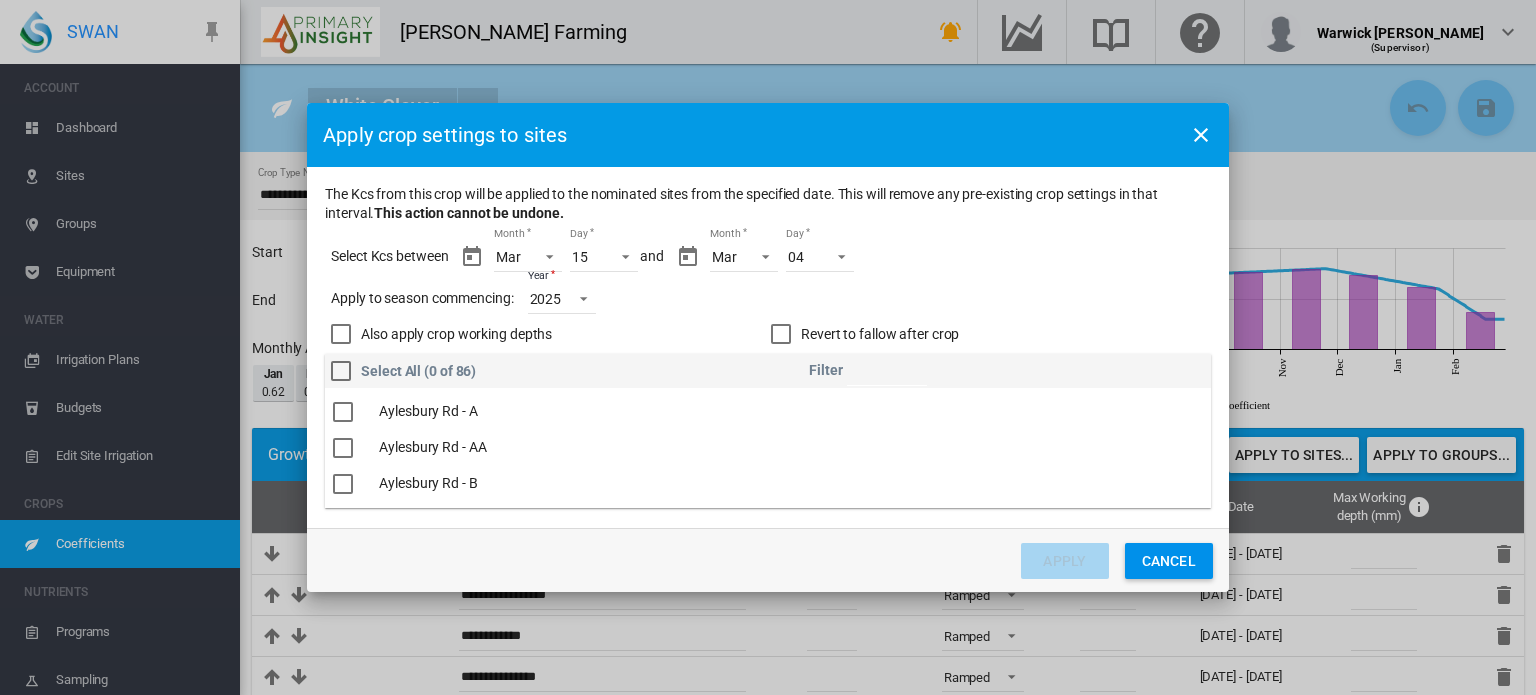 click at bounding box center [781, 334] 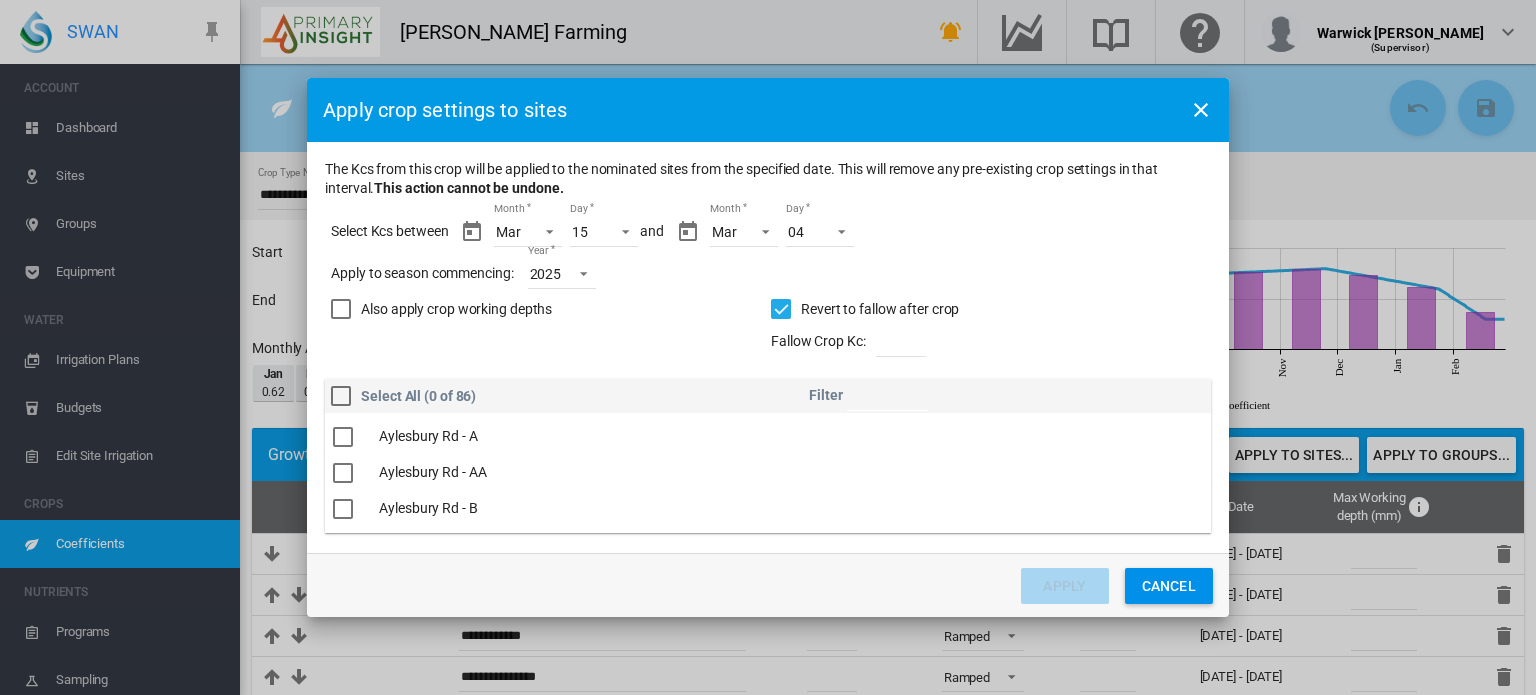 click at bounding box center (341, 309) 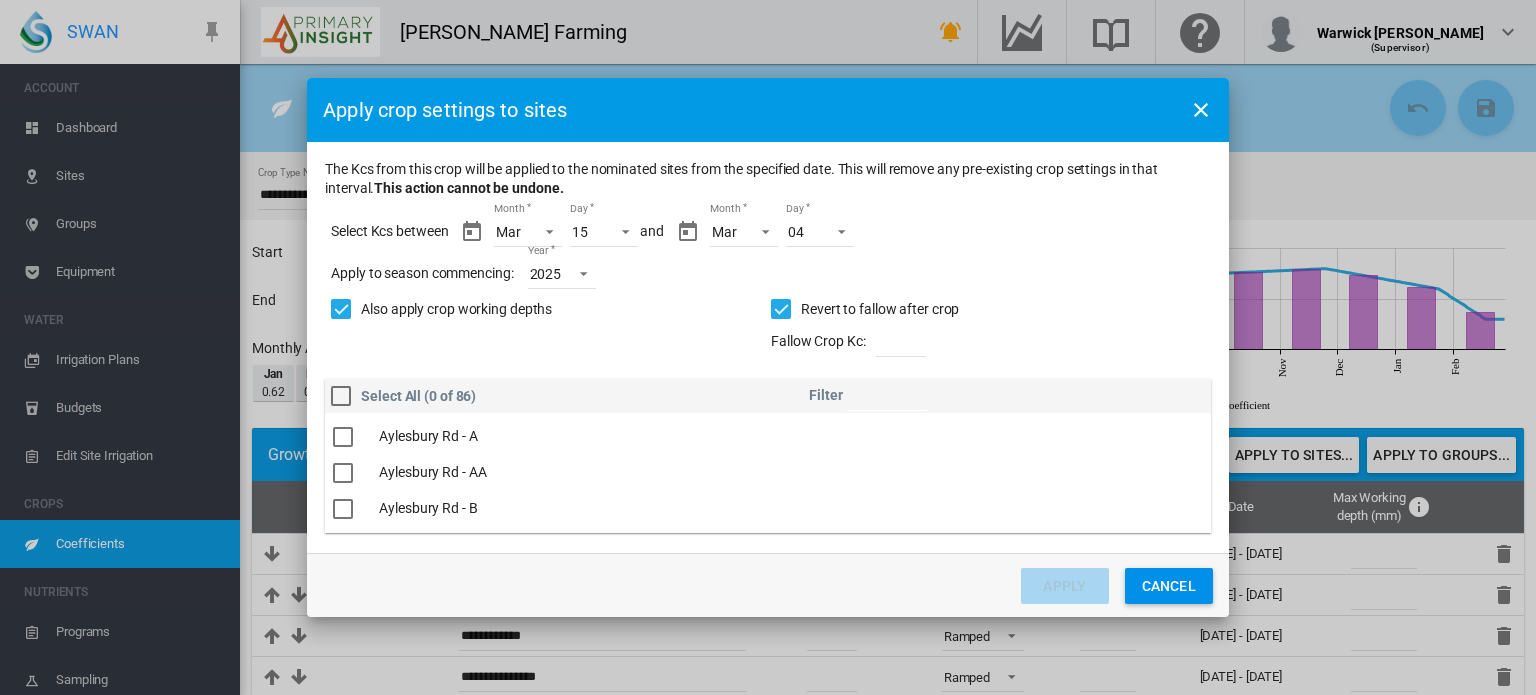 scroll, scrollTop: 2984, scrollLeft: 0, axis: vertical 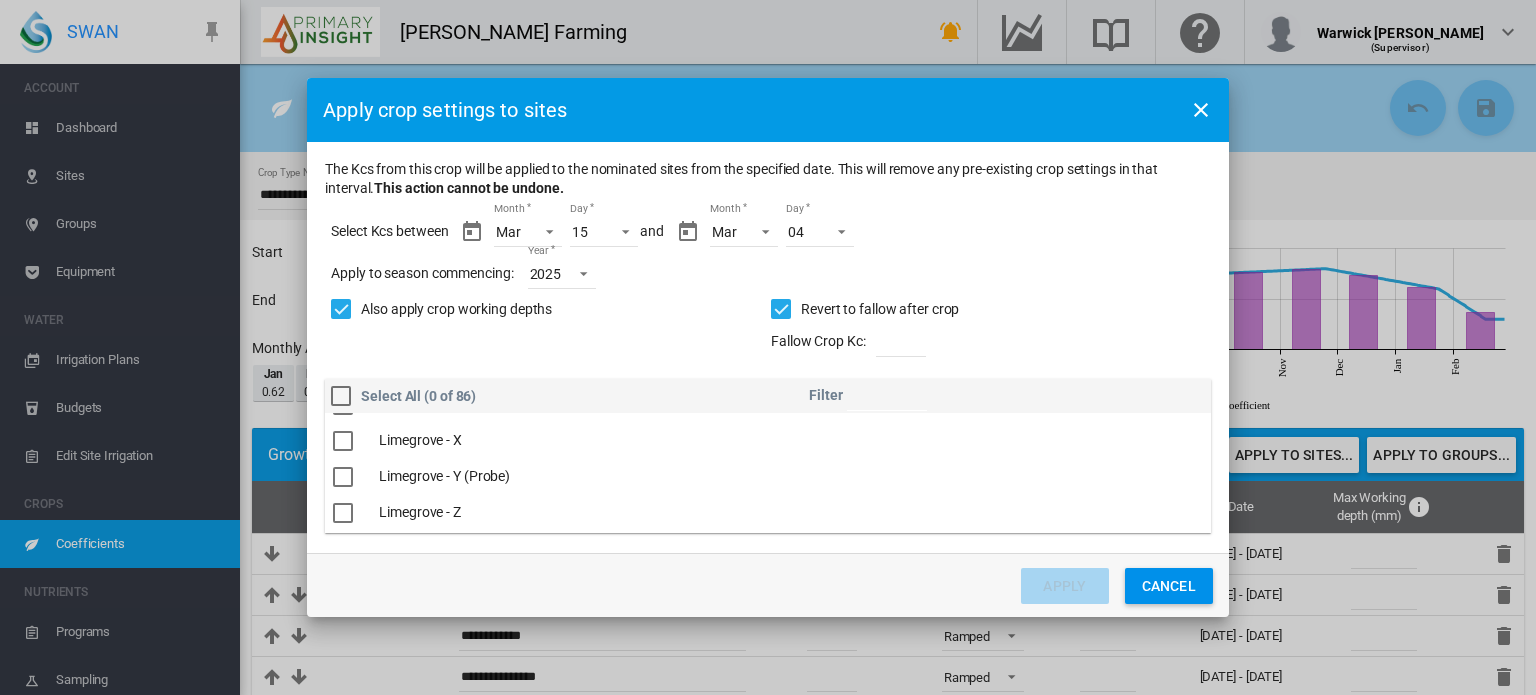 click at bounding box center (343, 477) 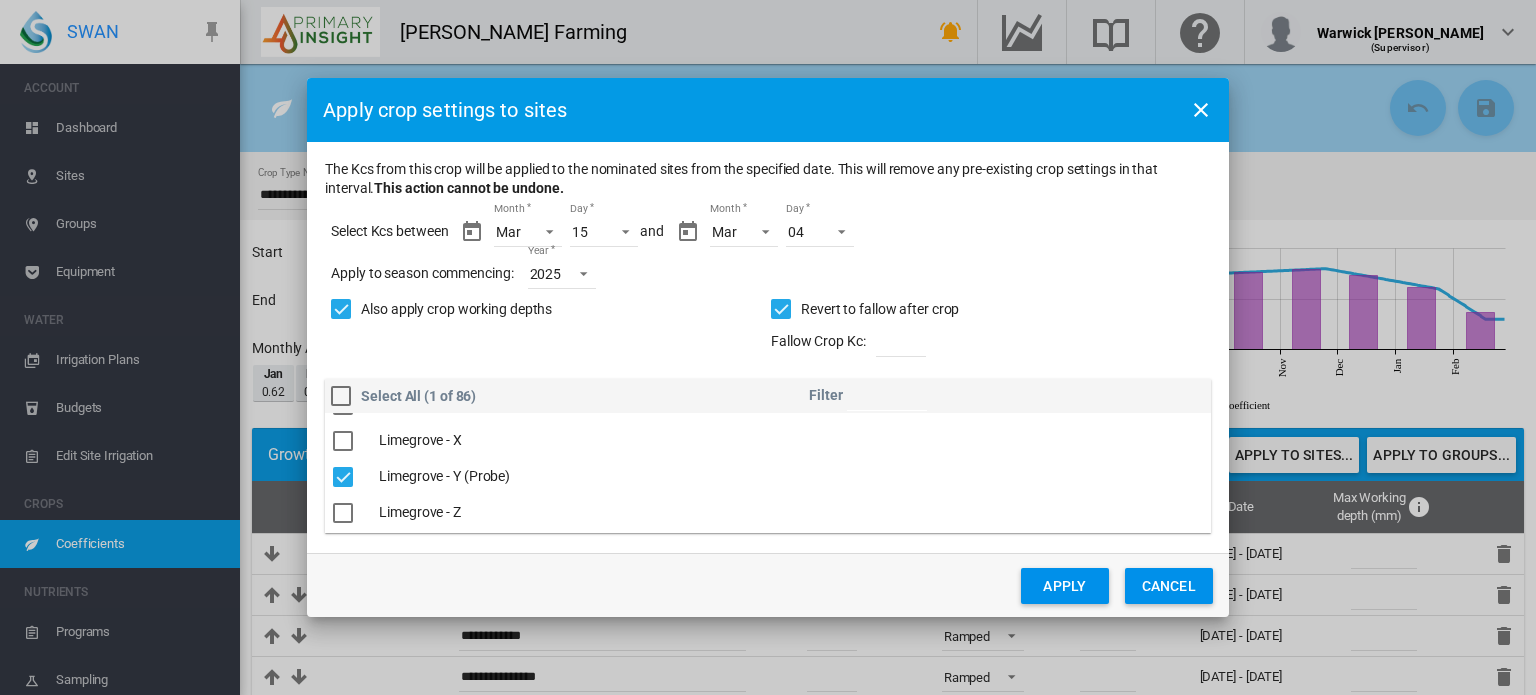 click at bounding box center [781, 309] 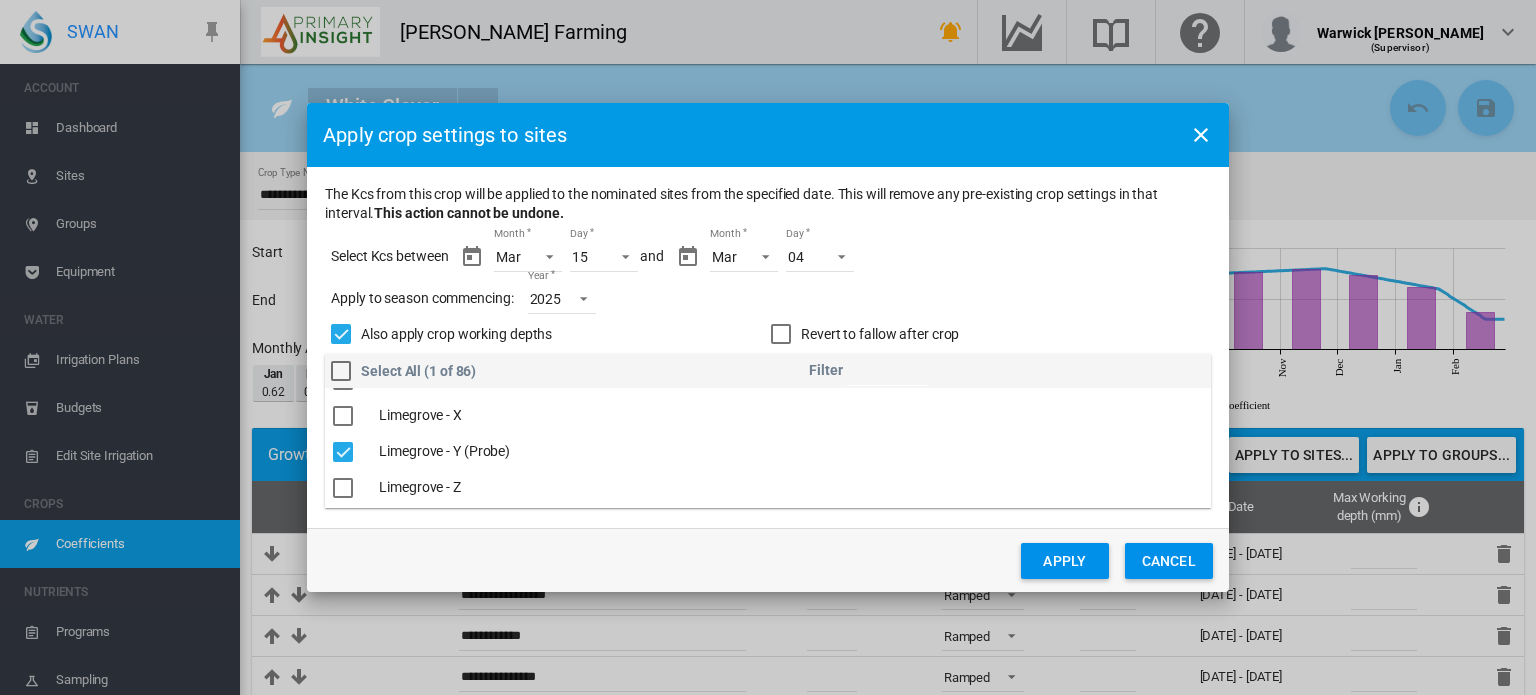 click on "Apply" 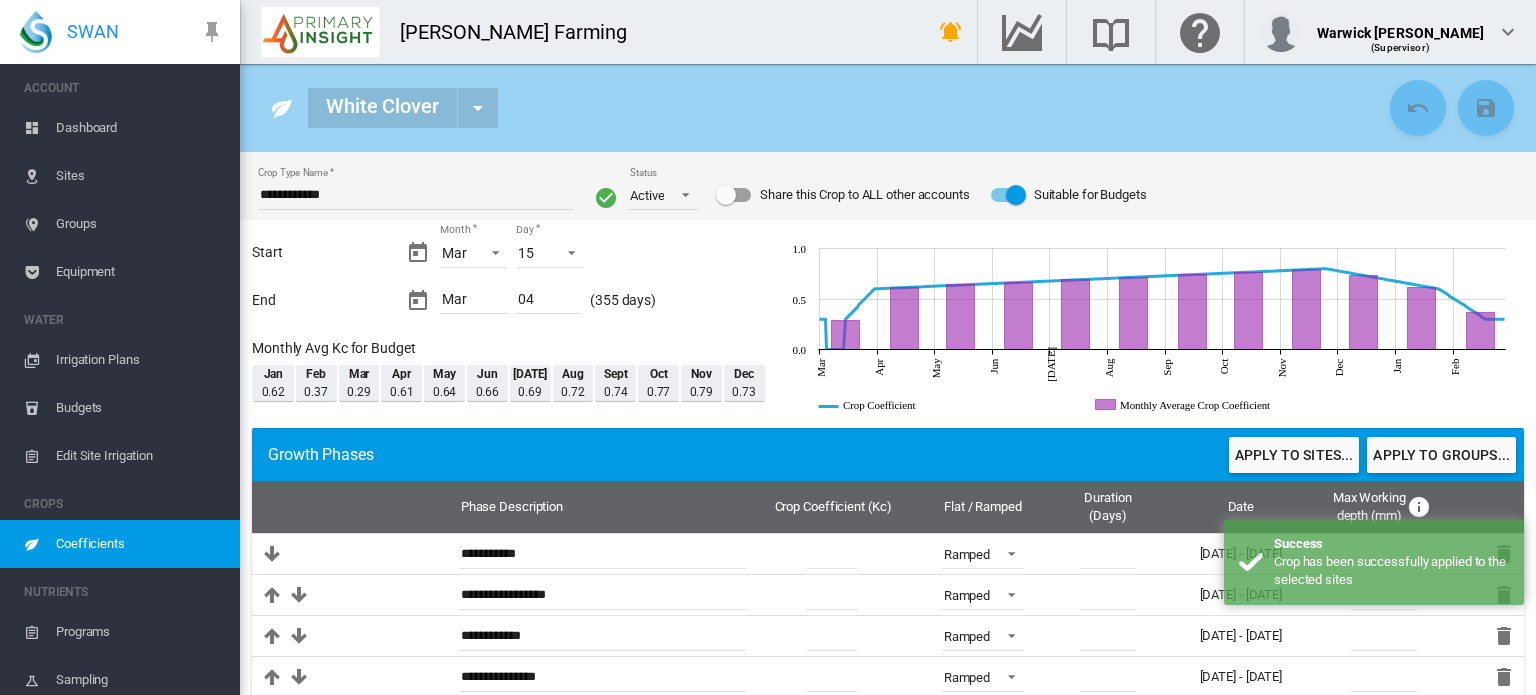 click on "Dashboard" at bounding box center [140, 128] 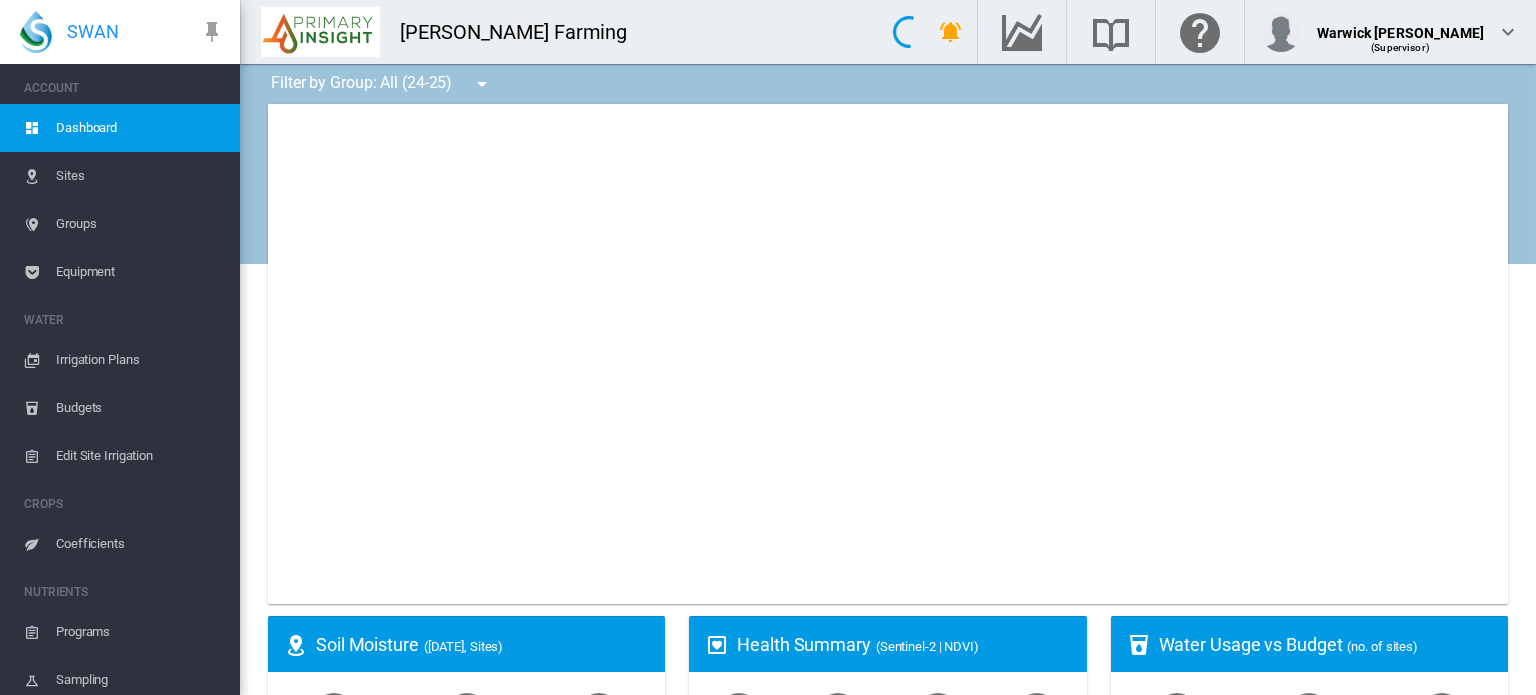 type on "**********" 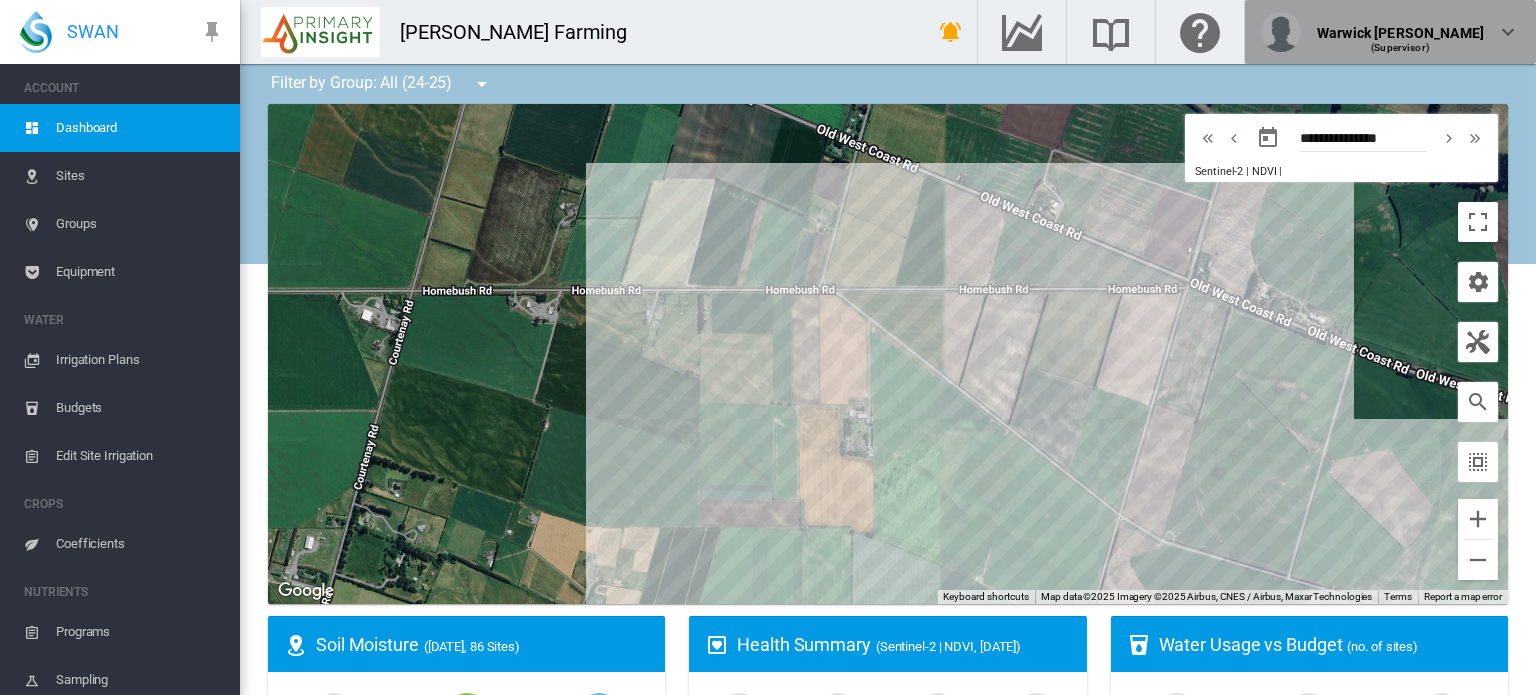 click at bounding box center (1508, 32) 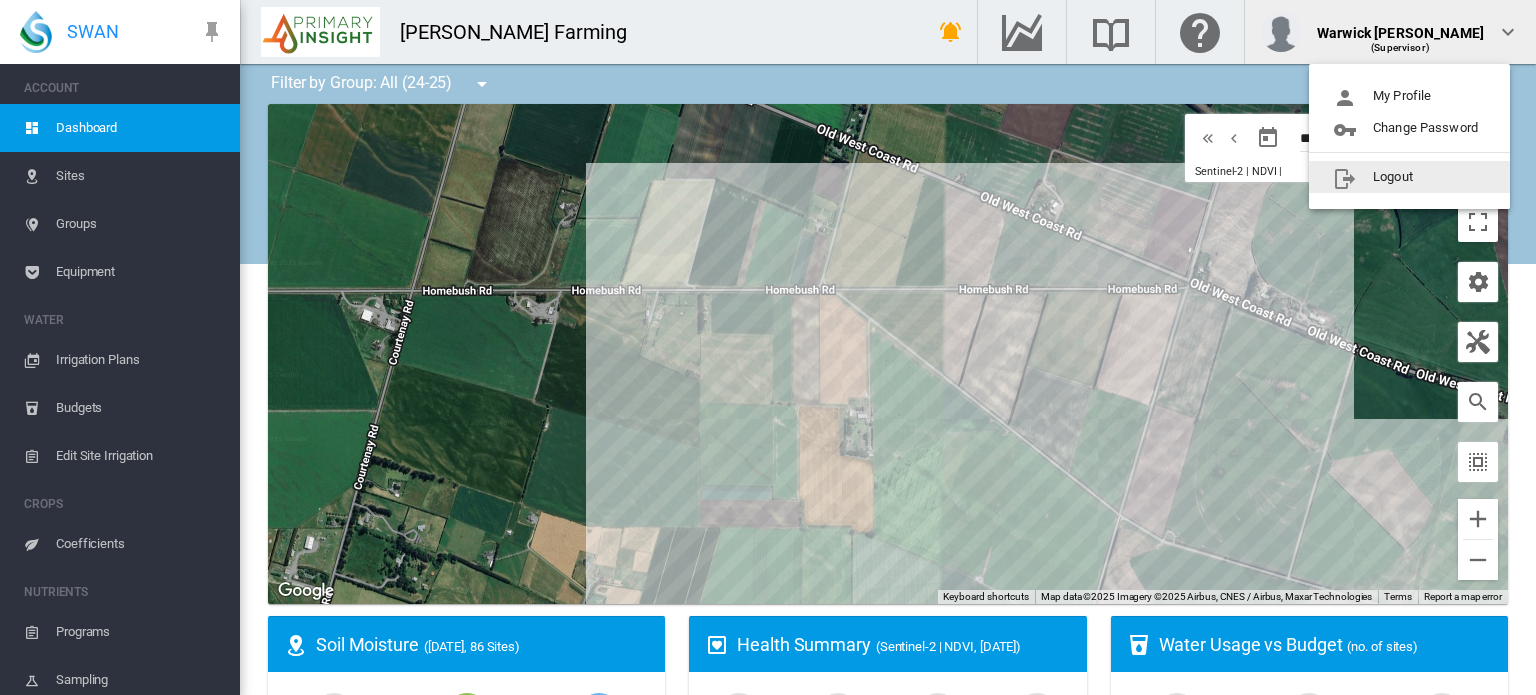 click on "Logout" 